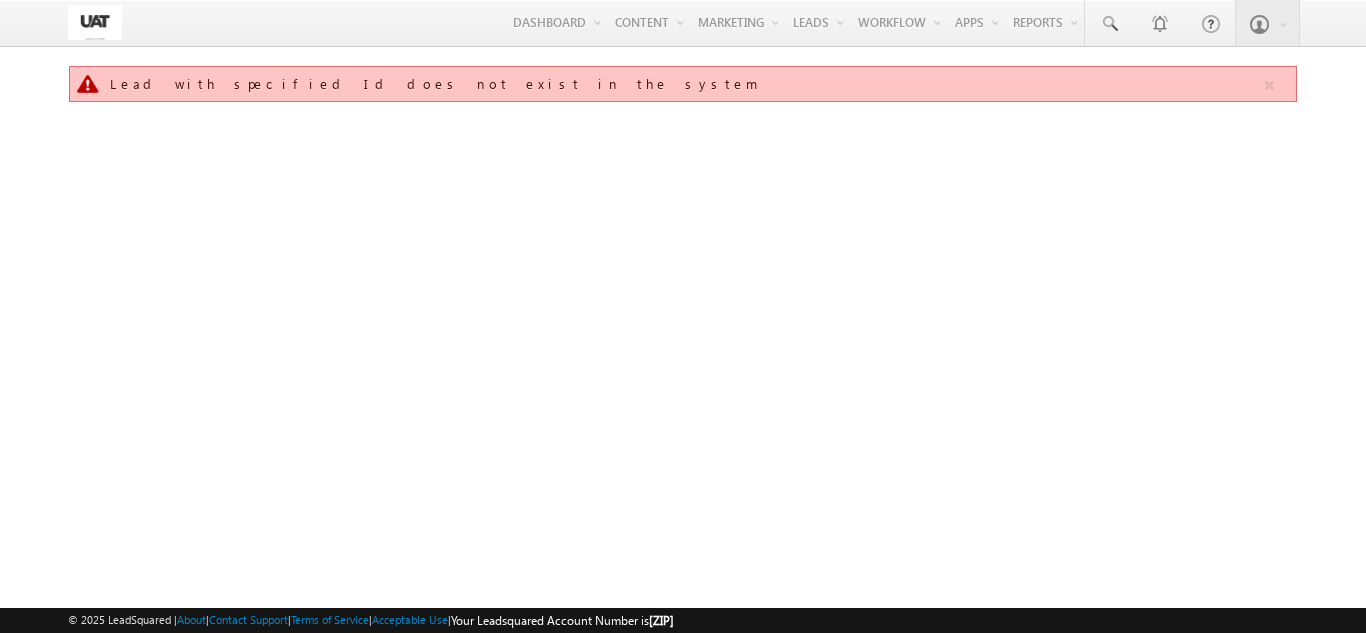 scroll, scrollTop: 0, scrollLeft: 0, axis: both 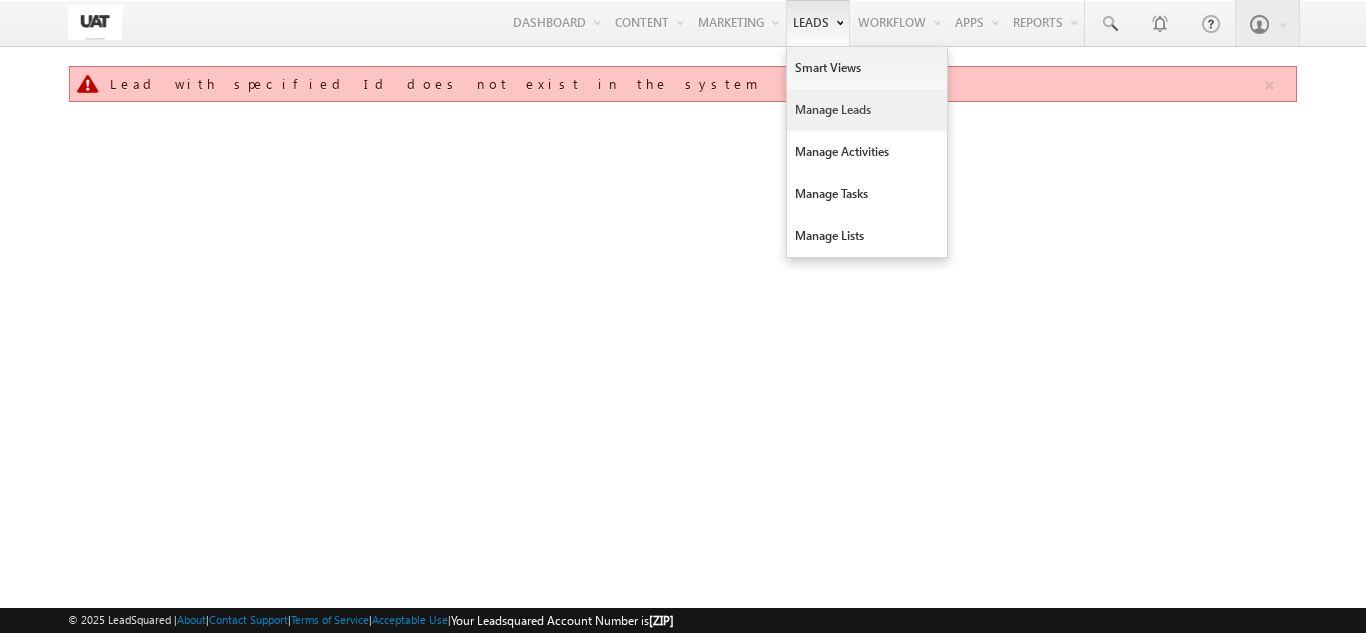 click on "Manage Leads" at bounding box center (867, 110) 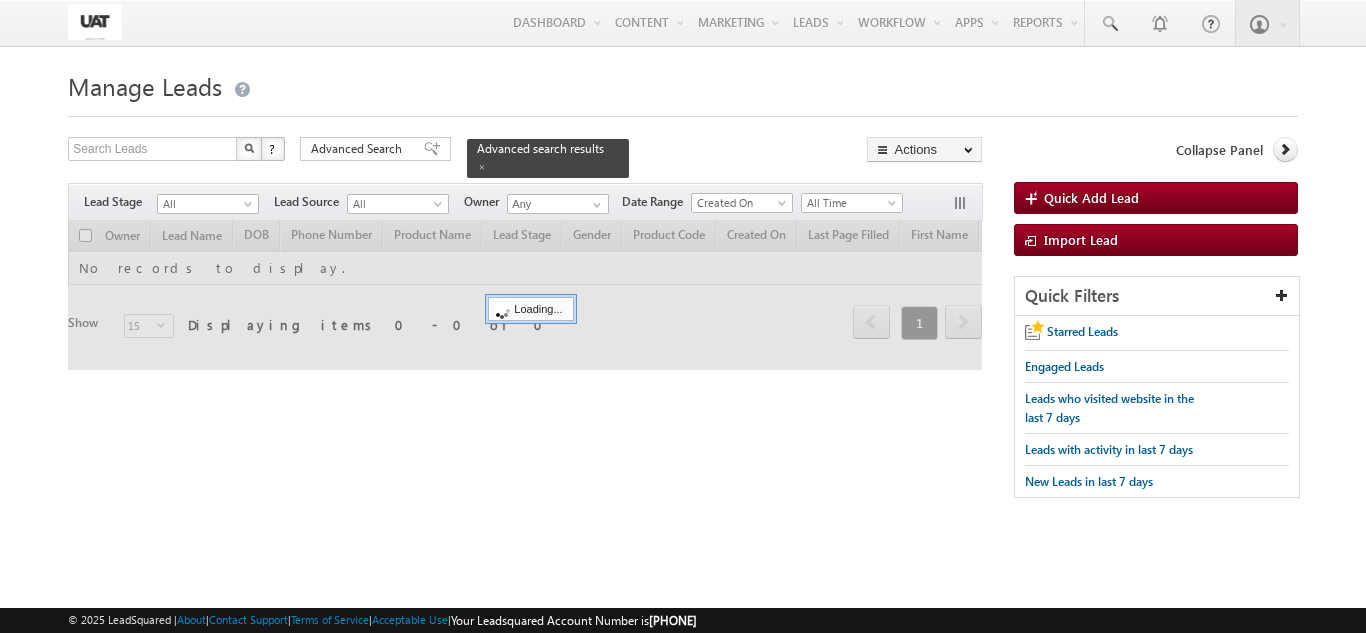 scroll, scrollTop: 0, scrollLeft: 0, axis: both 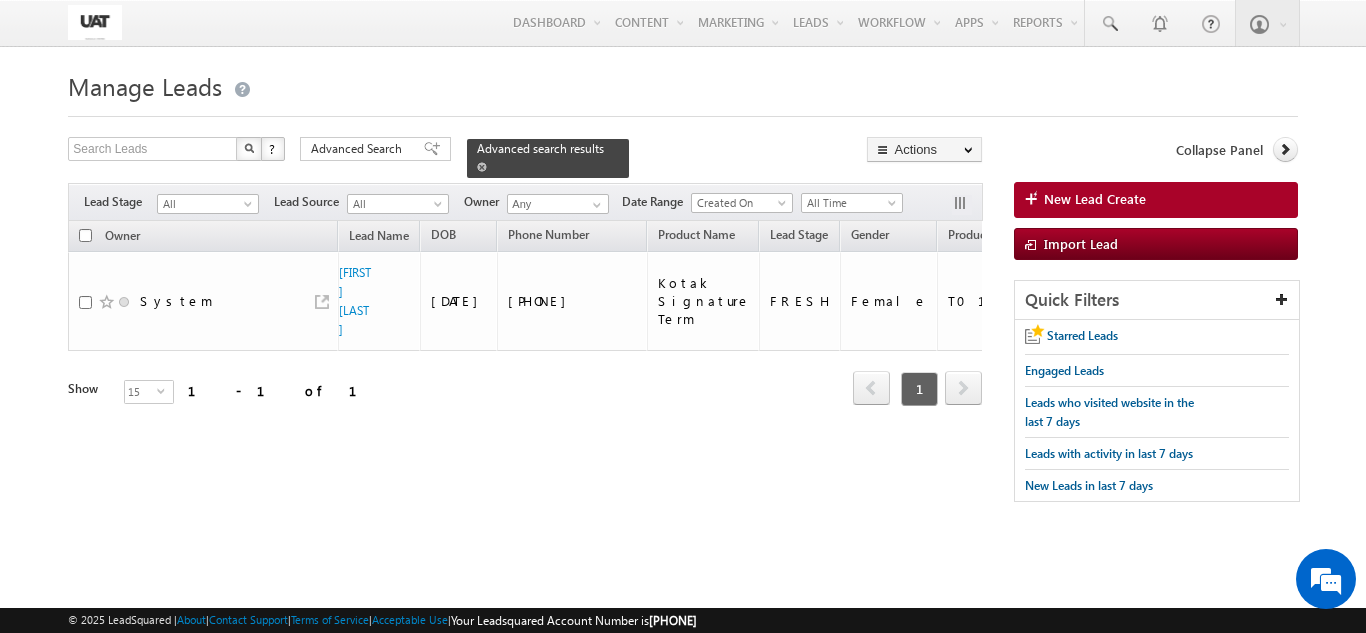 click at bounding box center [482, 167] 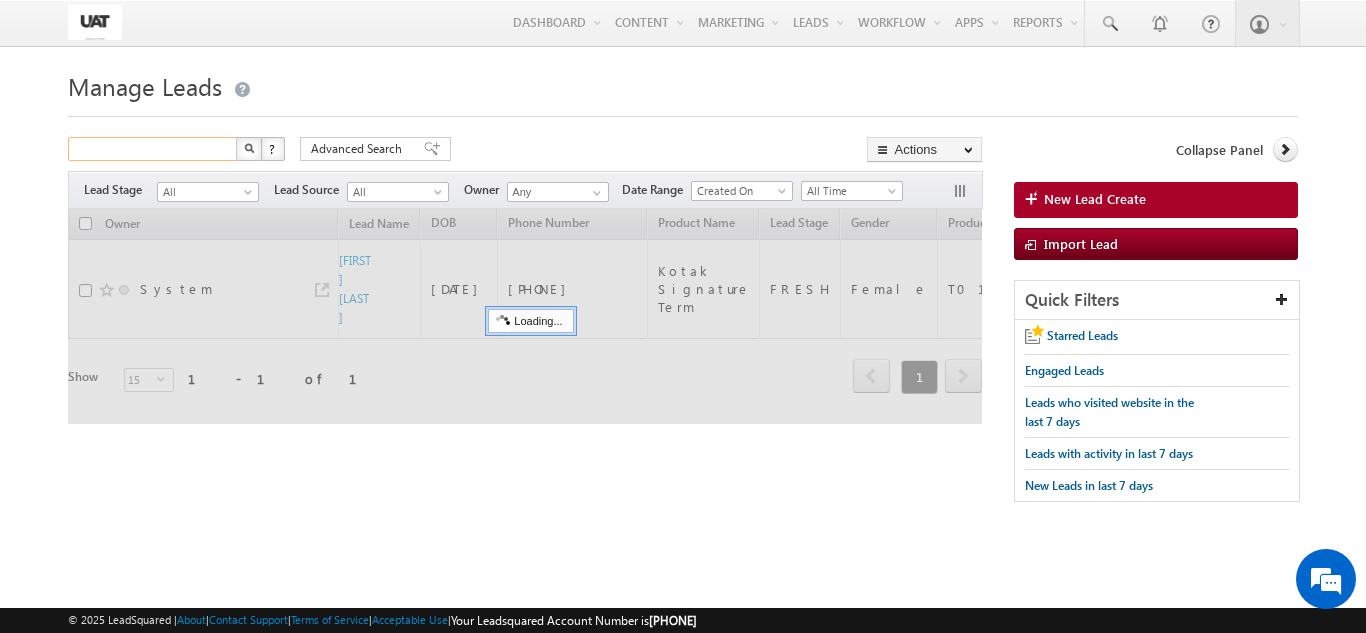 click at bounding box center [153, 149] 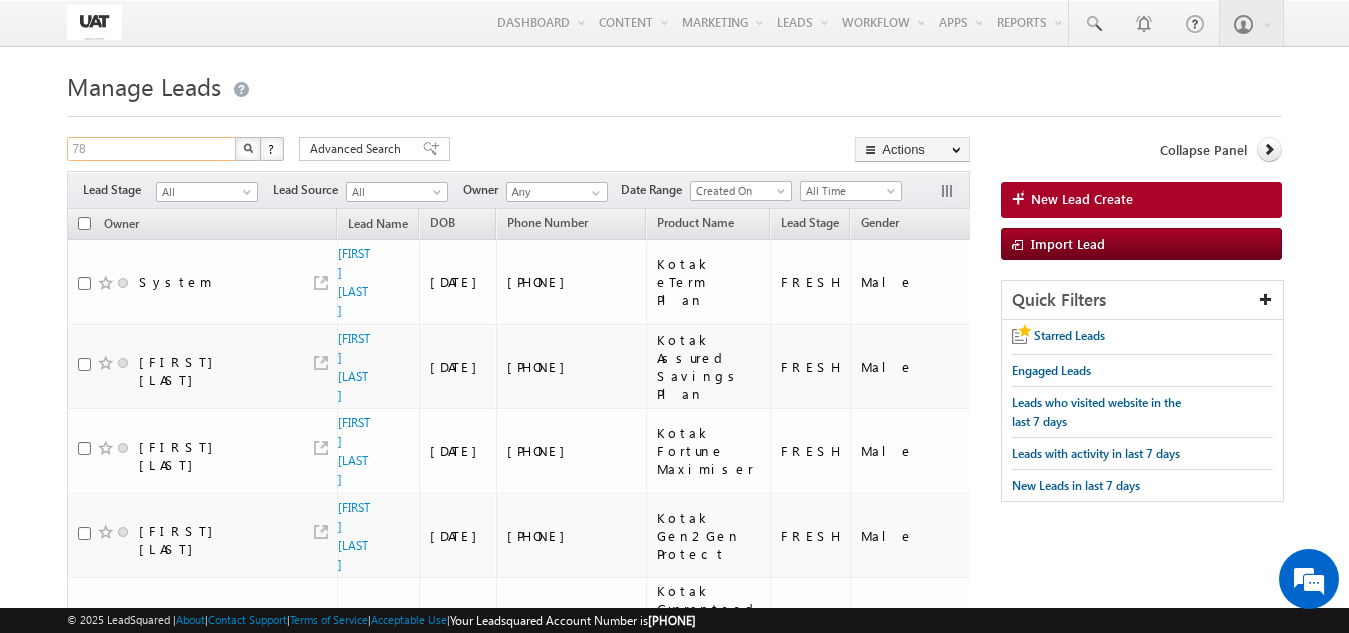 type on "7" 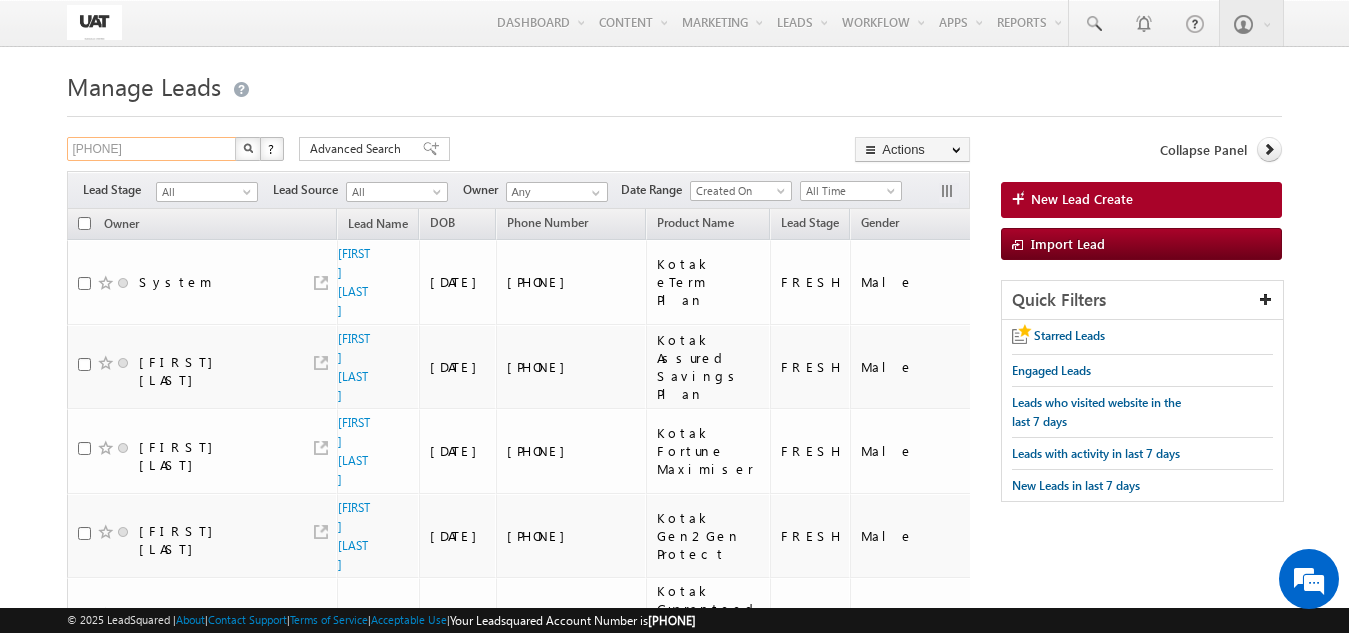 type on "7878787878" 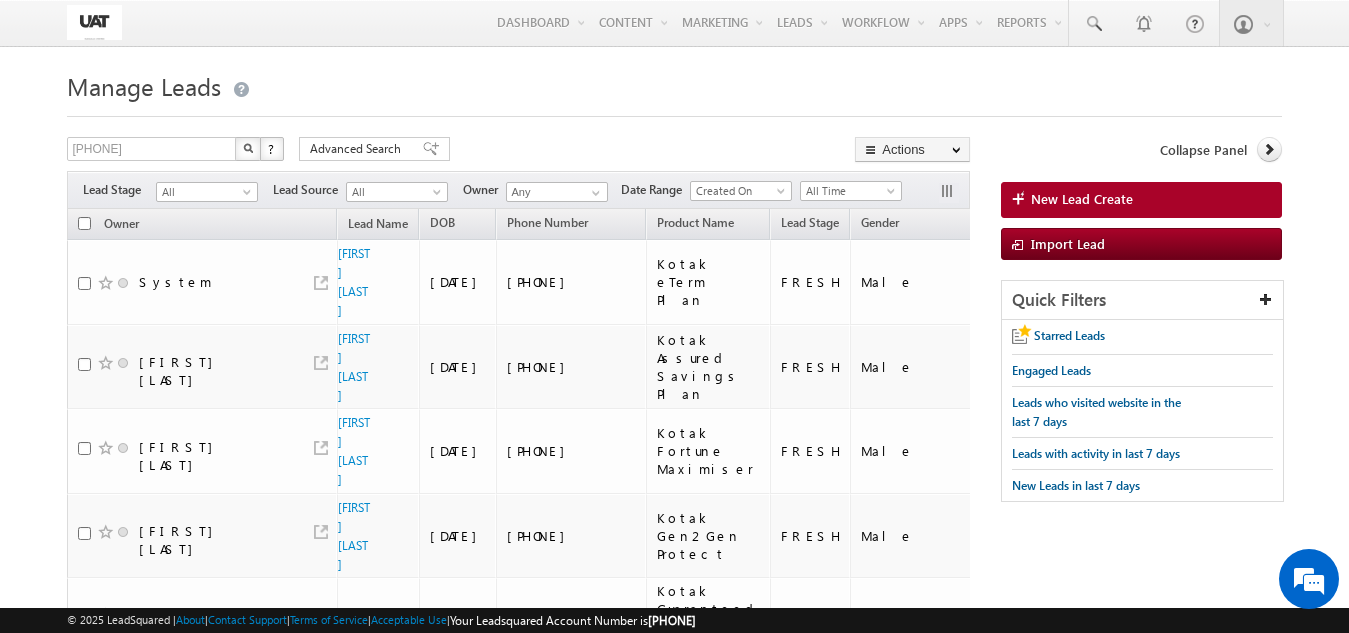 click at bounding box center (248, 149) 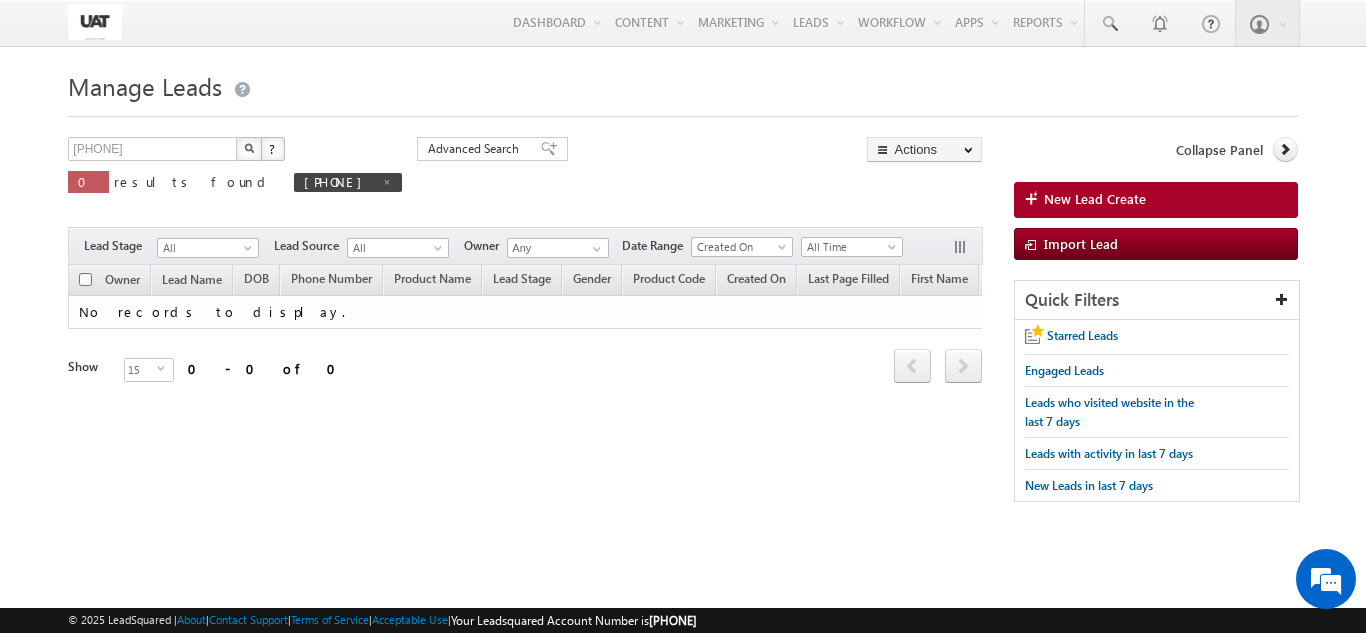click at bounding box center (249, 149) 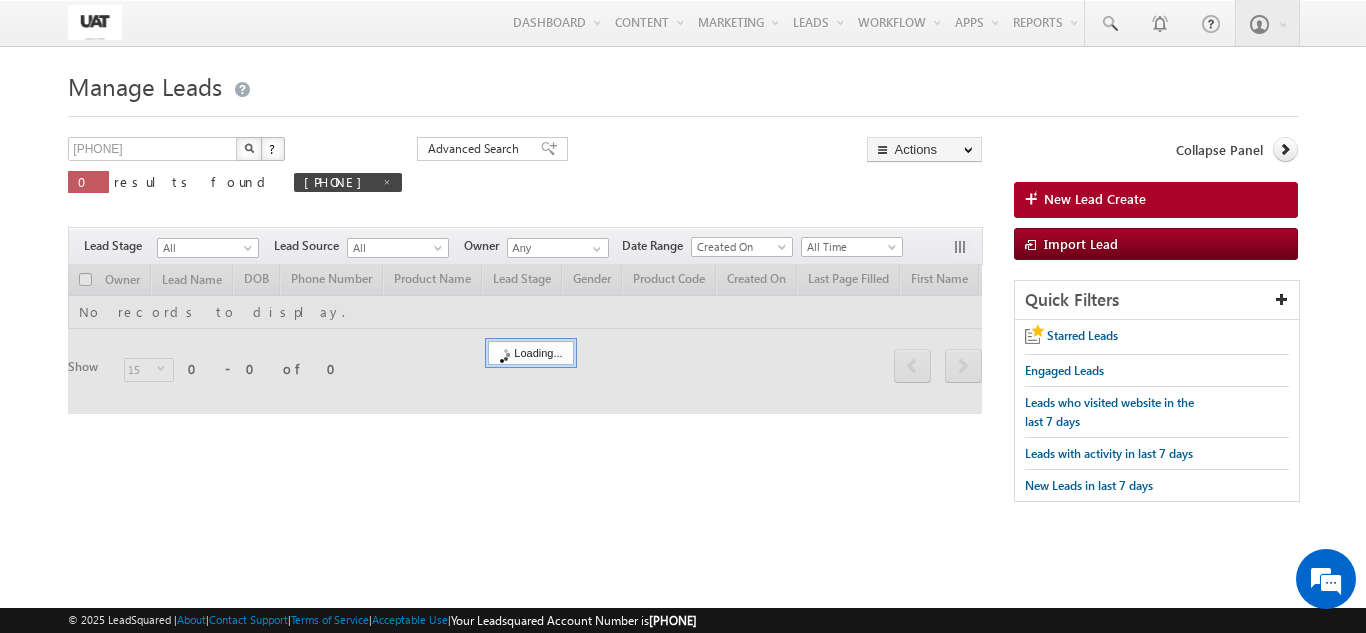 click at bounding box center [249, 149] 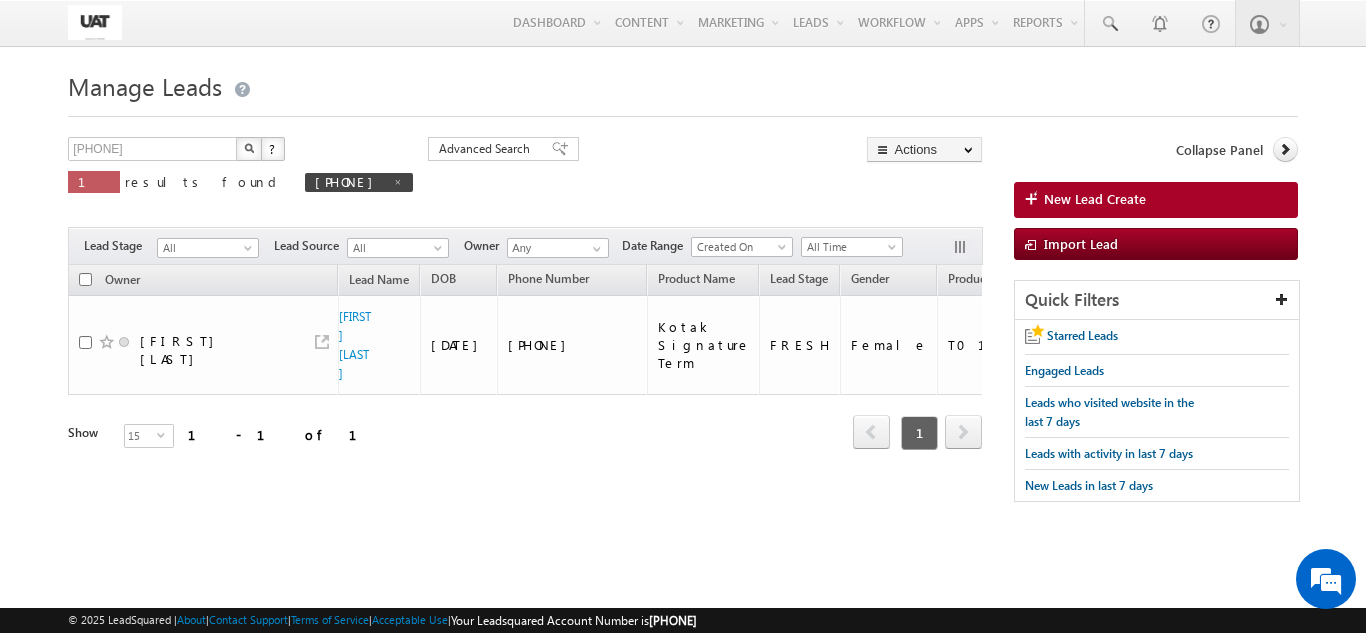 scroll, scrollTop: 0, scrollLeft: 3795, axis: horizontal 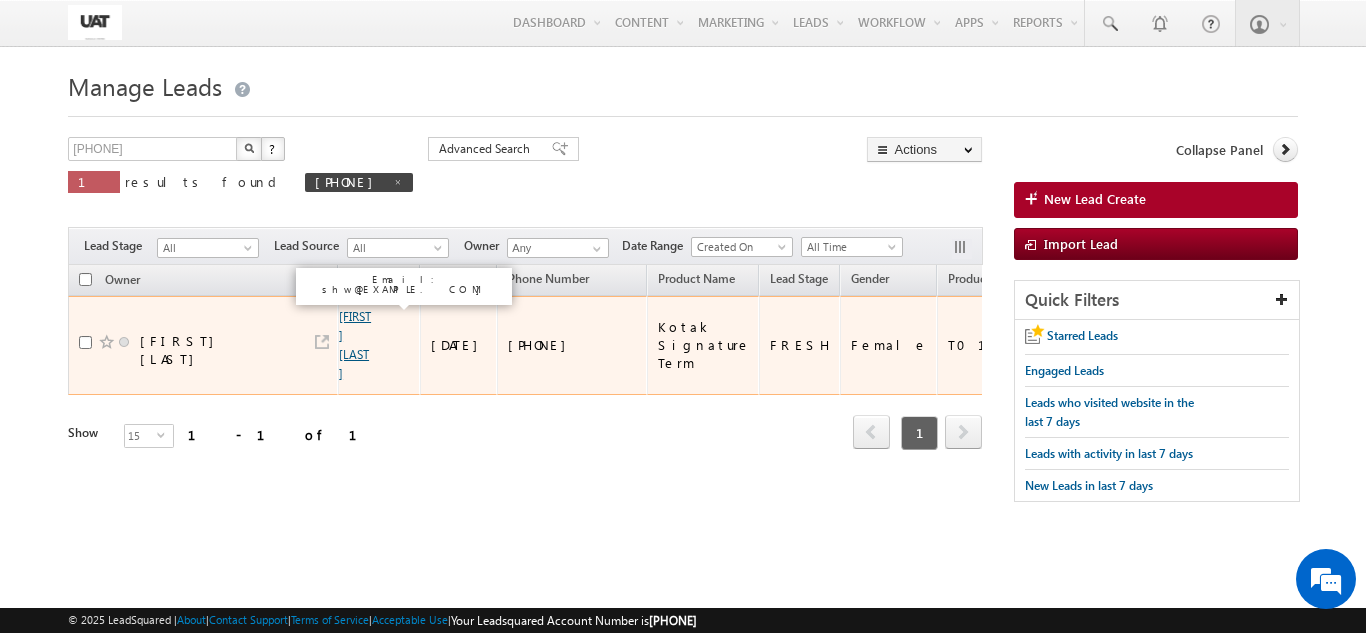 click on "[NAME] [LAST]" at bounding box center [355, 345] 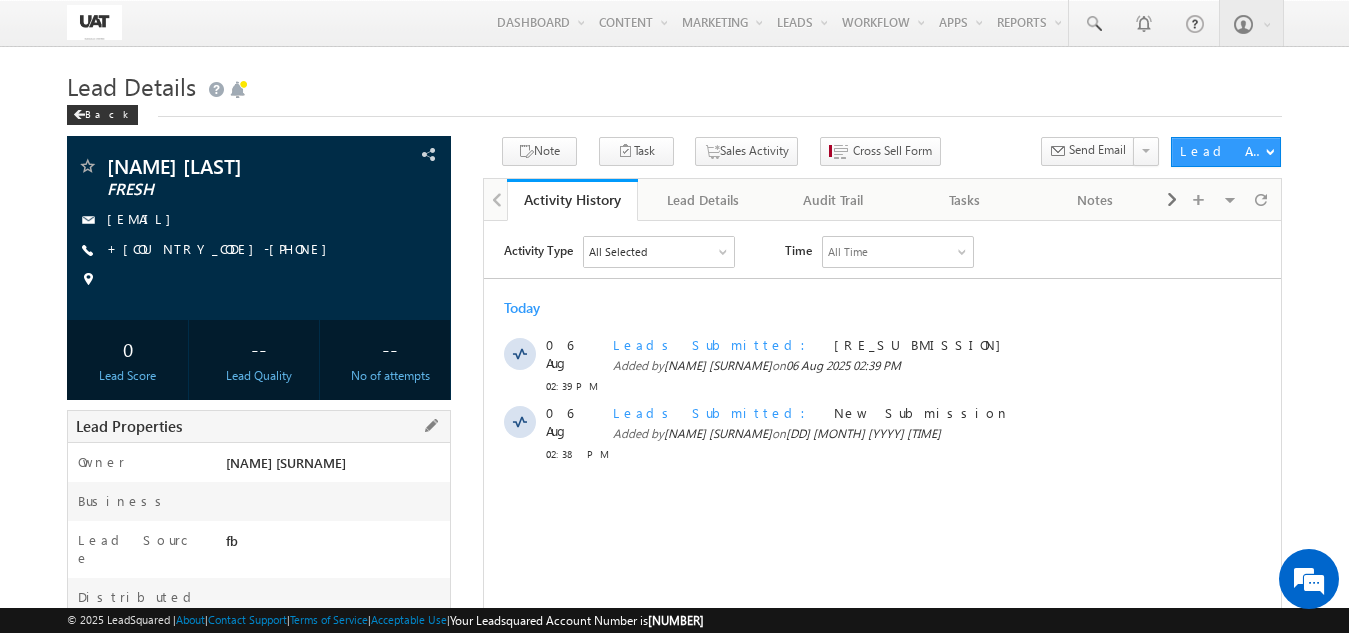 scroll, scrollTop: 0, scrollLeft: 0, axis: both 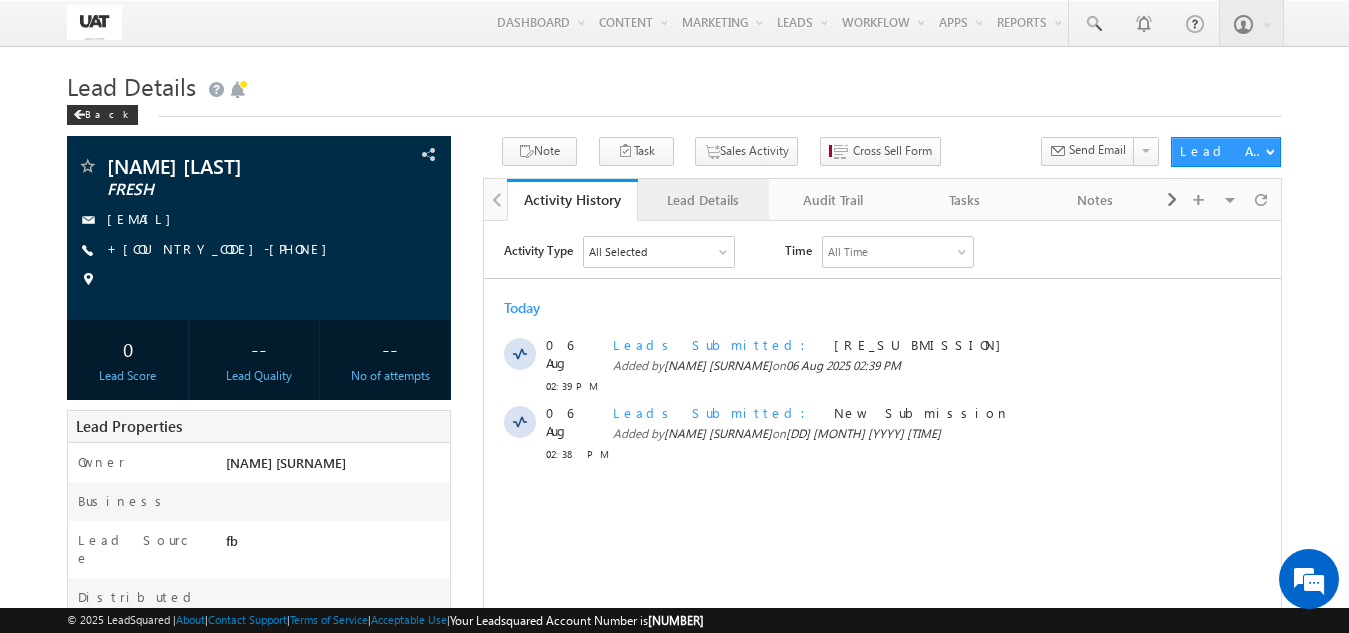 click on "Lead Details" at bounding box center [702, 200] 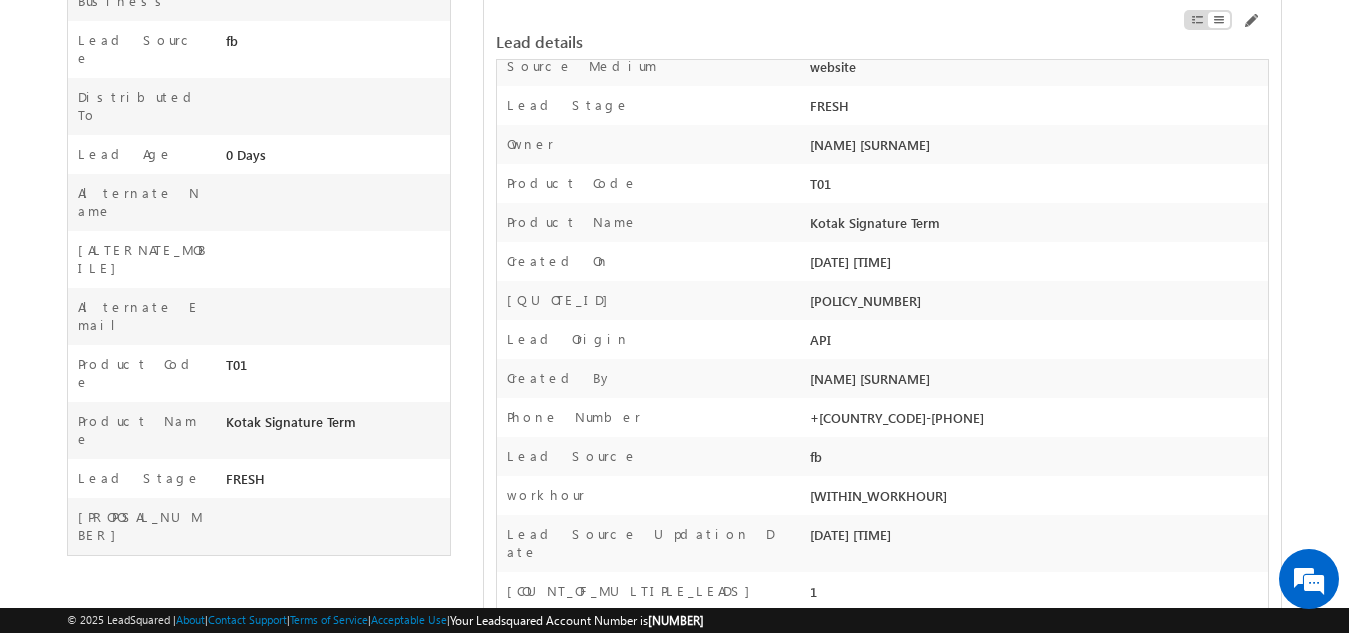 scroll, scrollTop: 600, scrollLeft: 0, axis: vertical 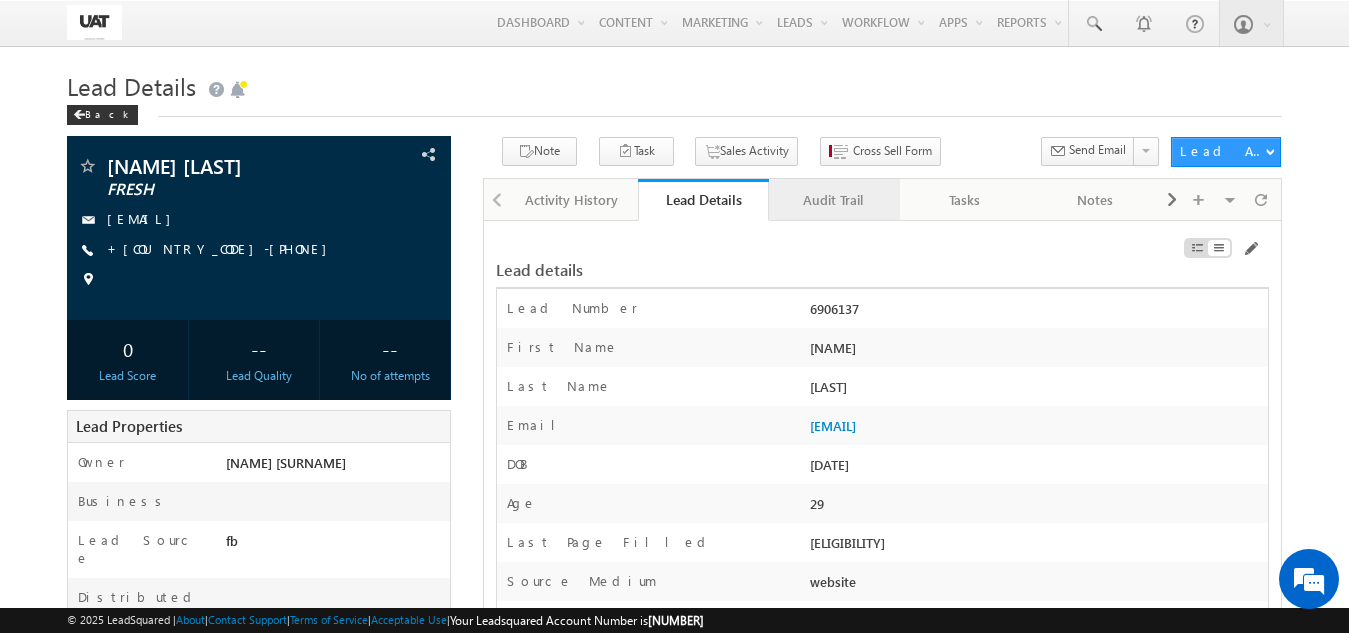 click on "Audit Trail" at bounding box center [833, 200] 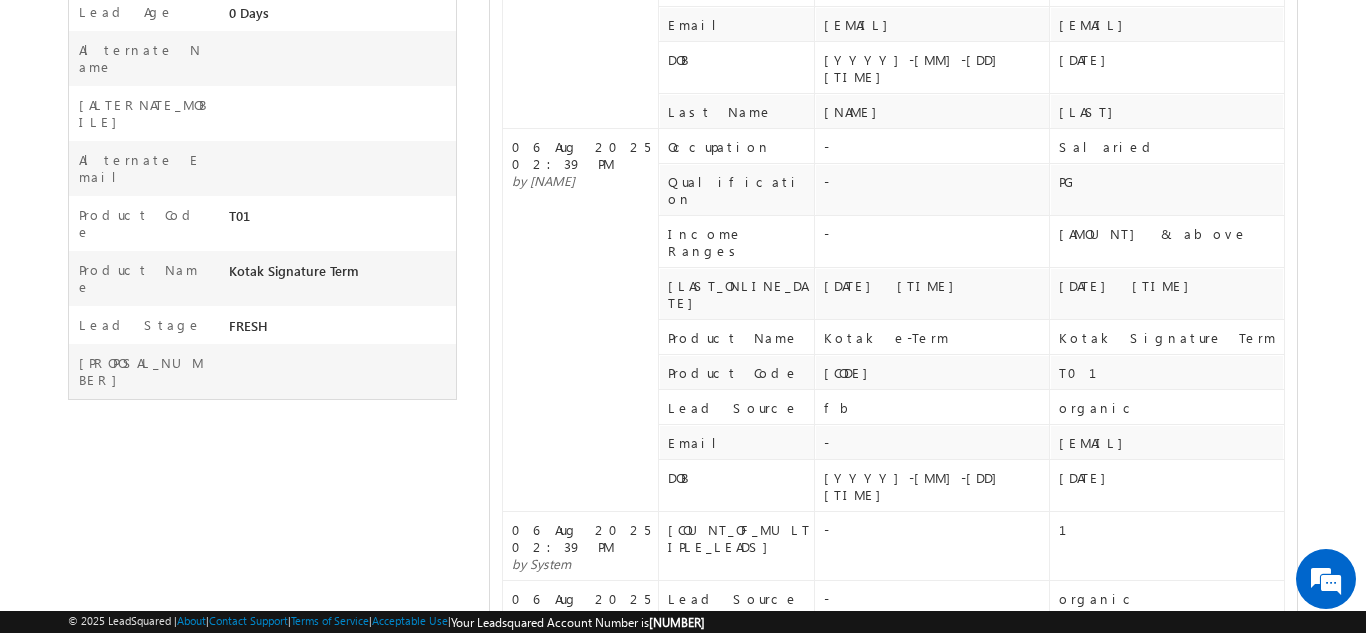 scroll, scrollTop: 890, scrollLeft: 0, axis: vertical 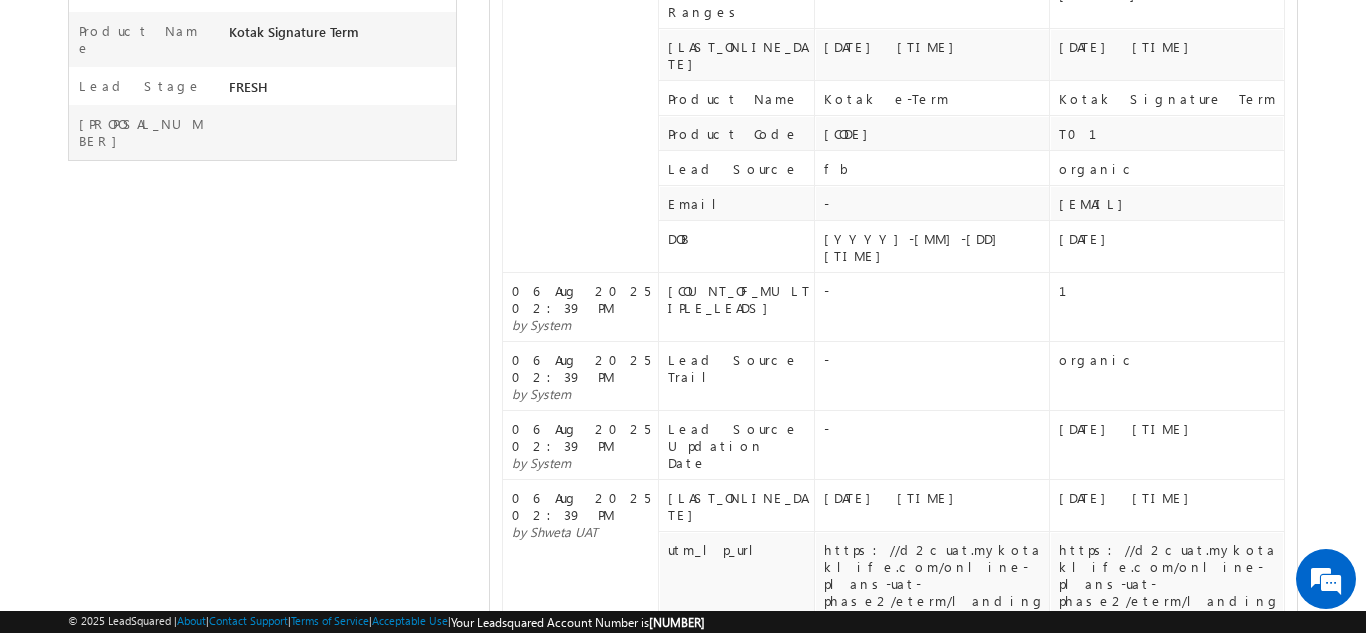 click on "Show More" at bounding box center (902, 895) 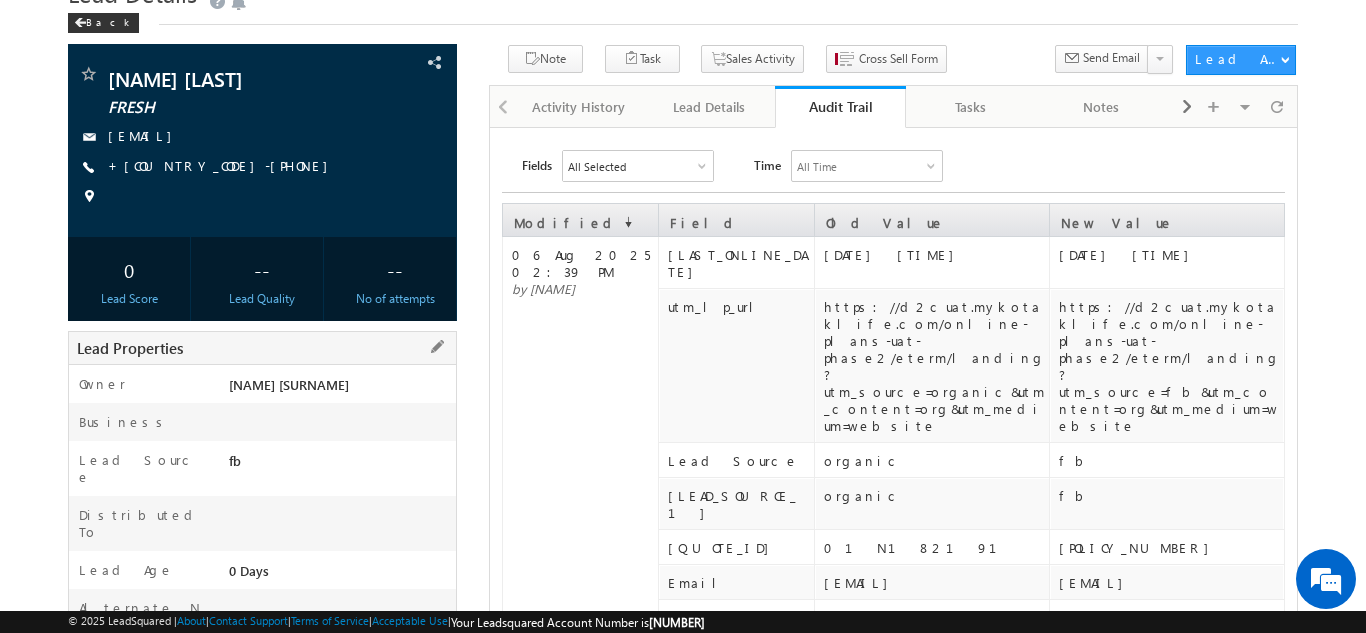 scroll, scrollTop: 0, scrollLeft: 0, axis: both 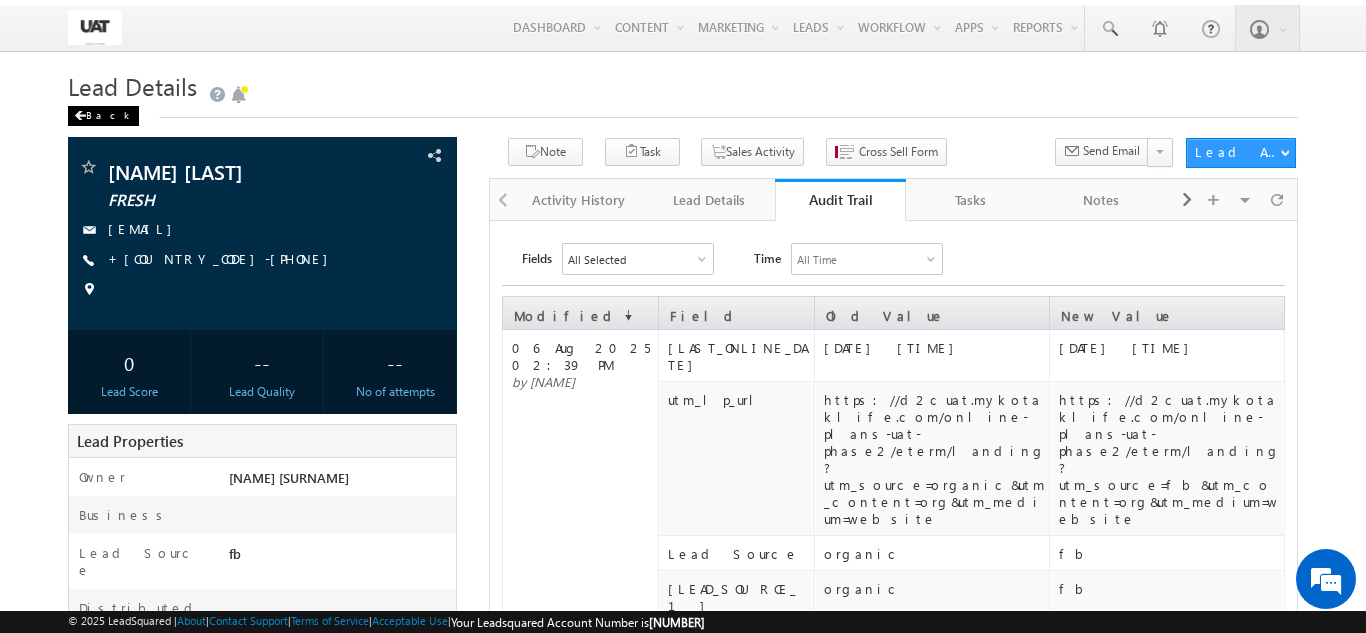 click at bounding box center [80, 116] 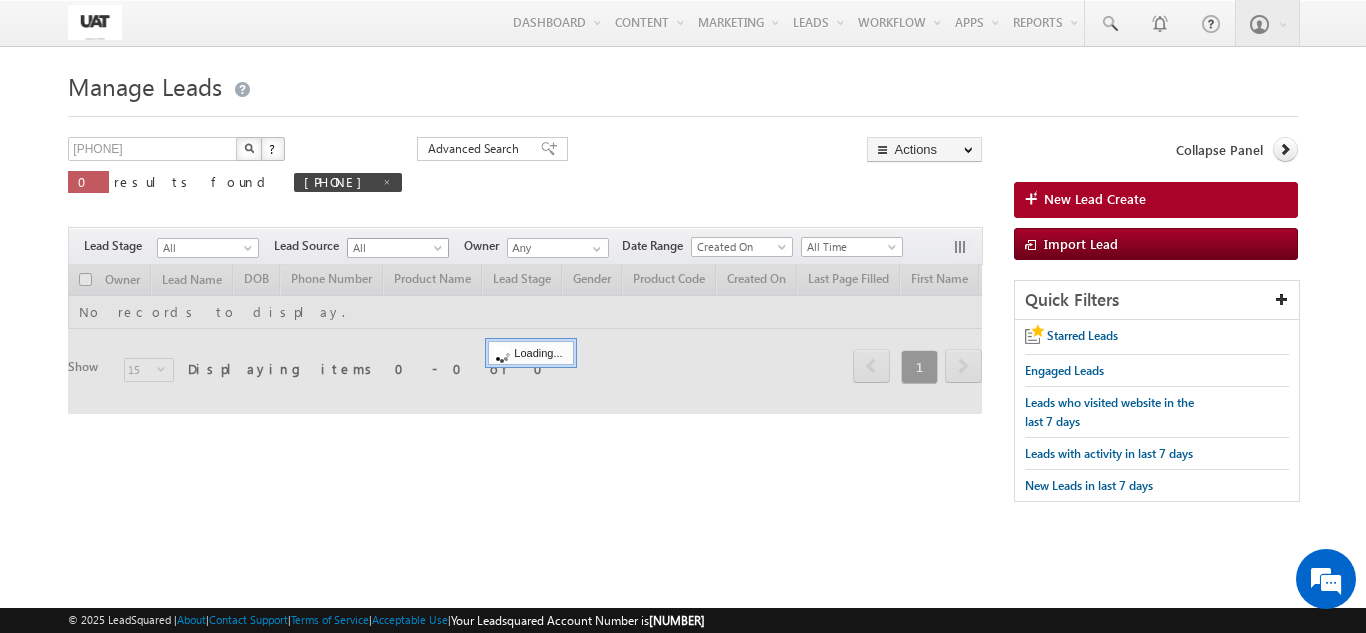 scroll, scrollTop: 0, scrollLeft: 0, axis: both 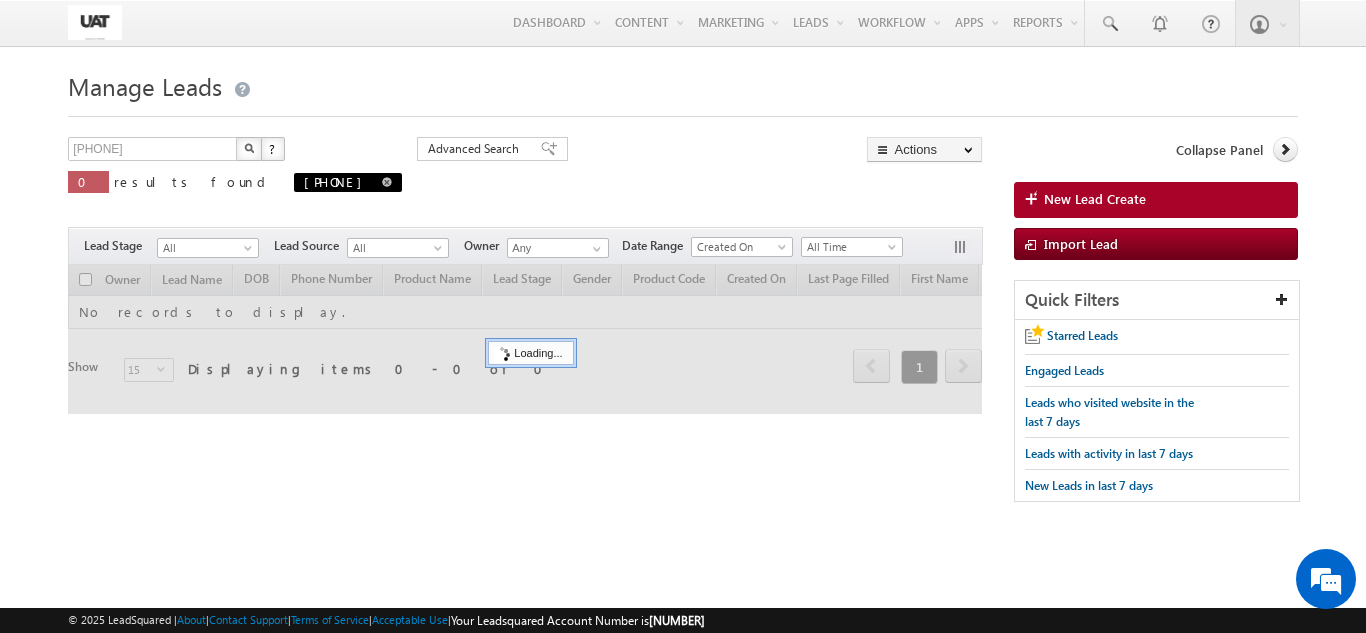 click on "7878787878" at bounding box center (348, 182) 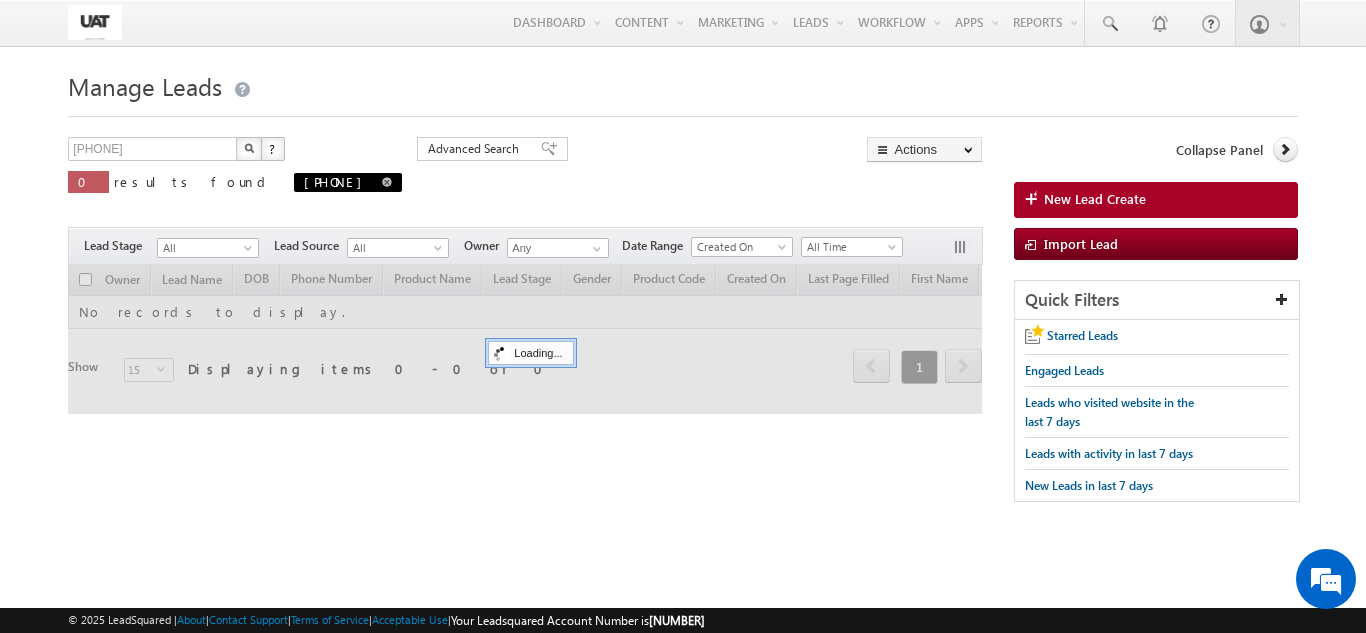 click at bounding box center [387, 182] 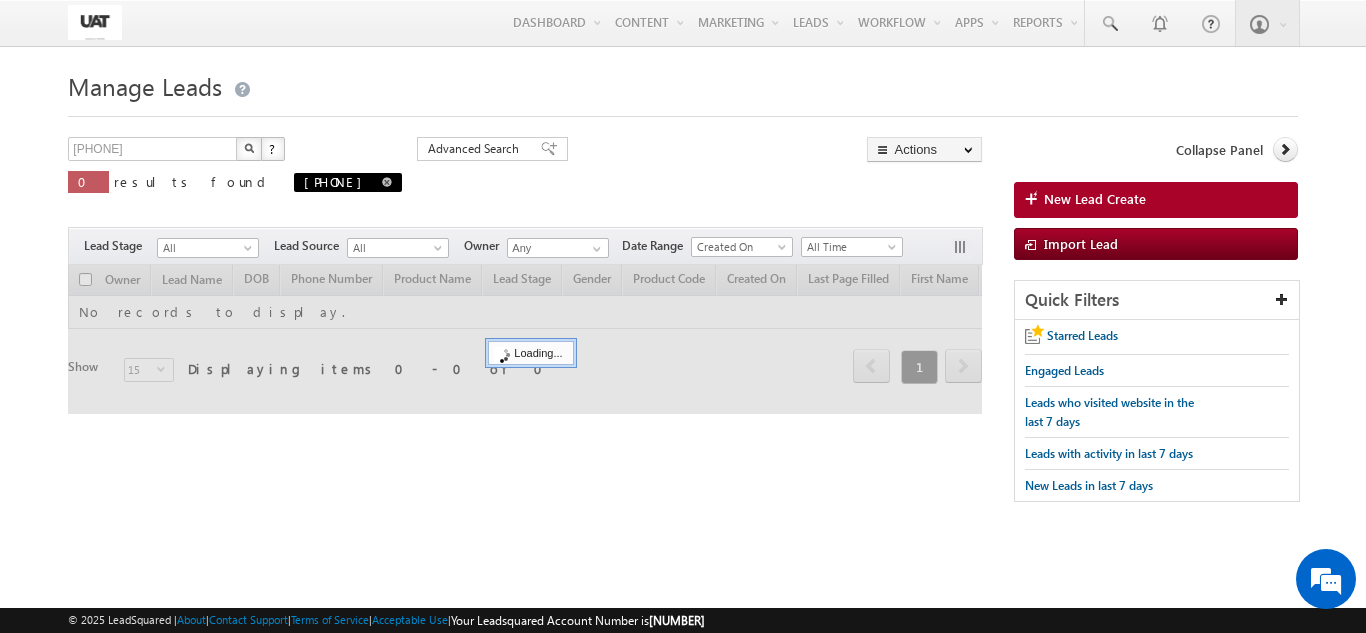 type on "Search Leads" 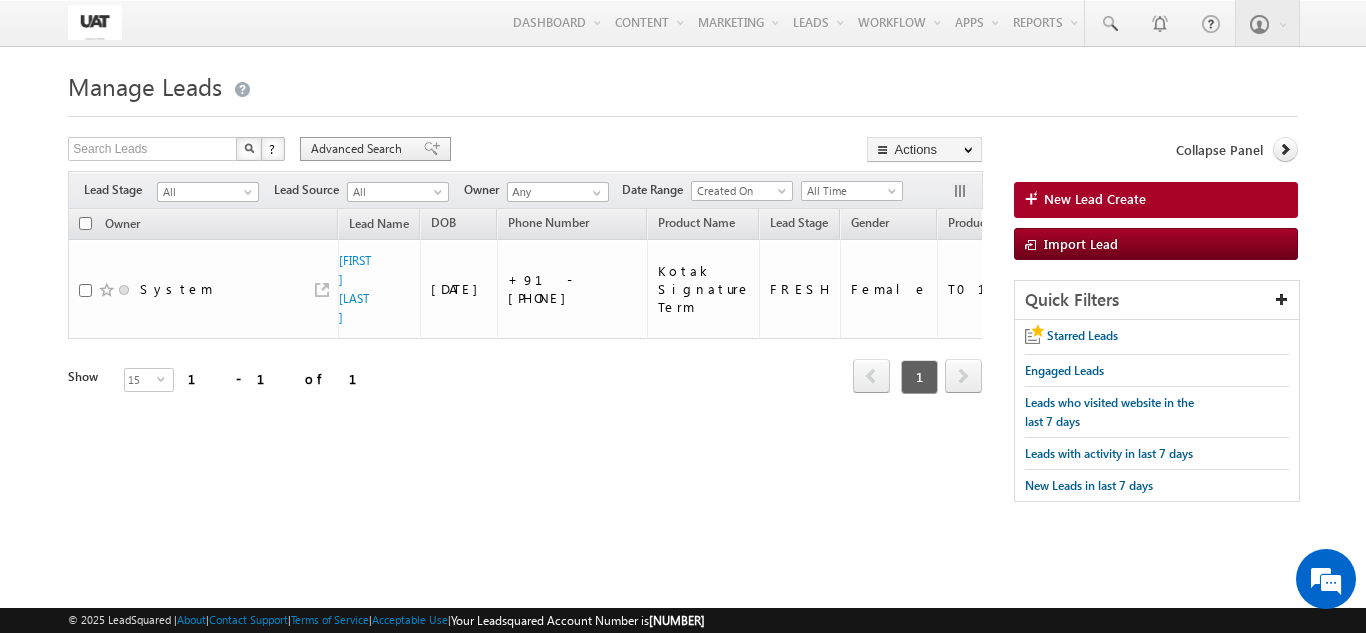 click on "Advanced Search" at bounding box center [359, 149] 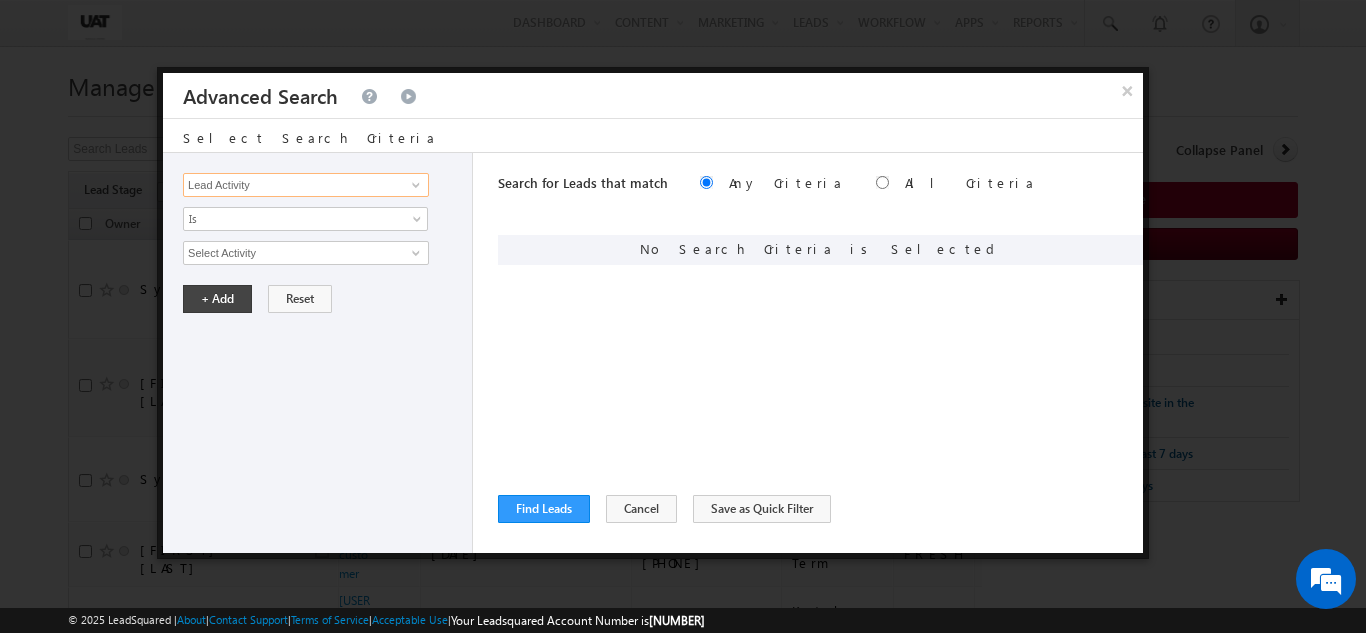 click on "Lead Activity" at bounding box center [306, 185] 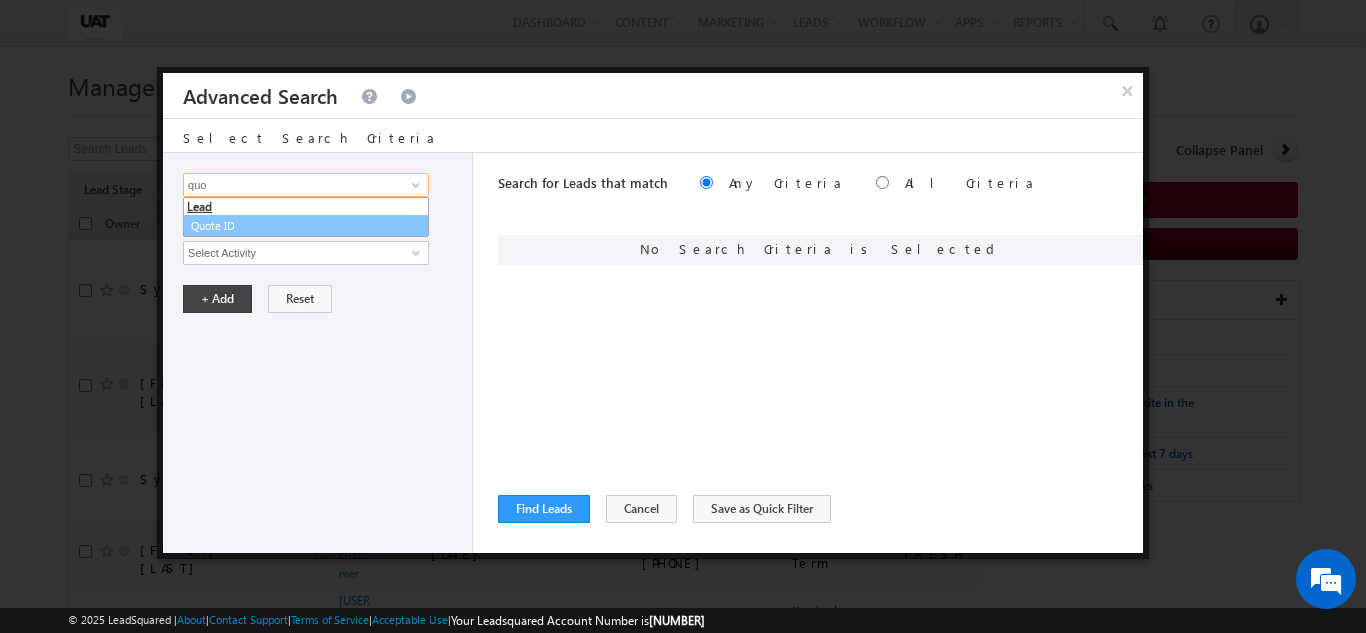 click on "Quote ID" at bounding box center [306, 226] 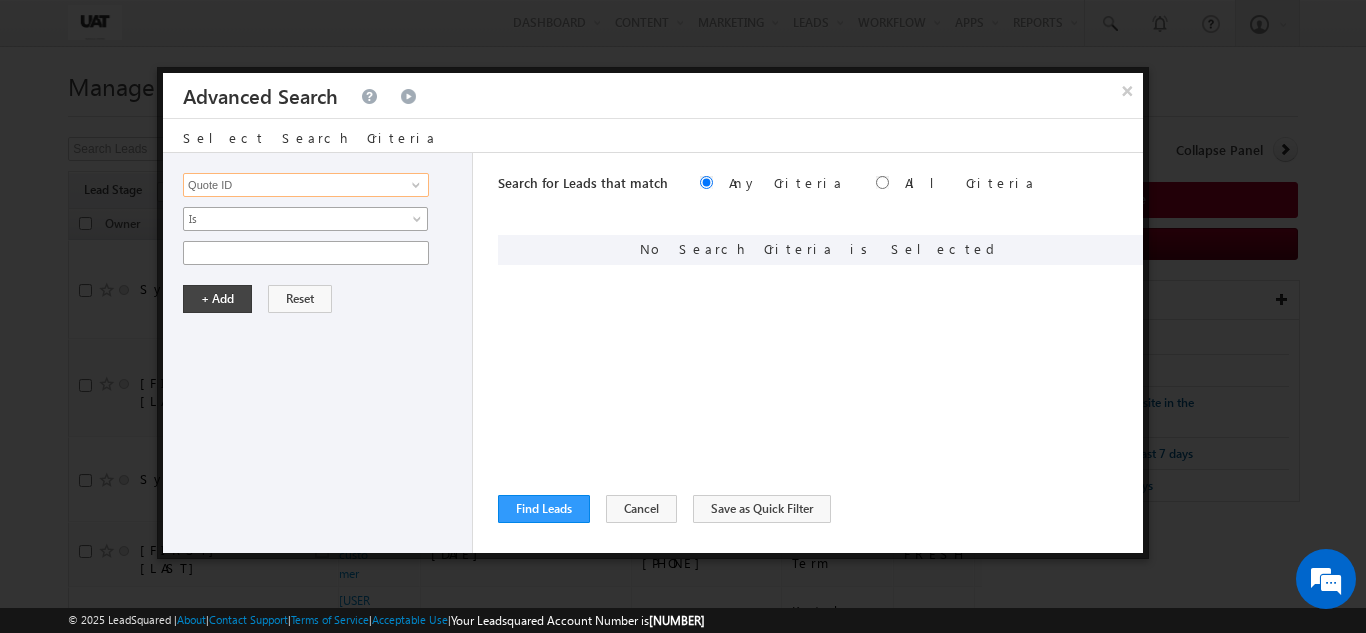 type on "Quote ID" 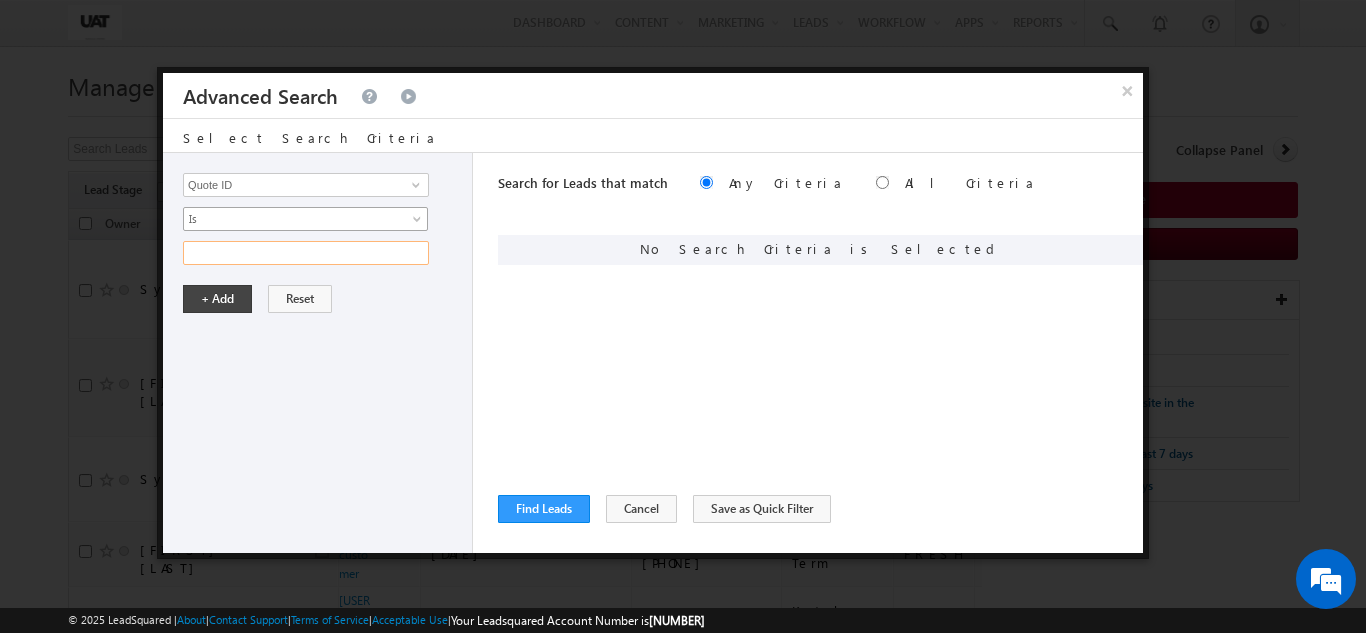 click at bounding box center [306, 253] 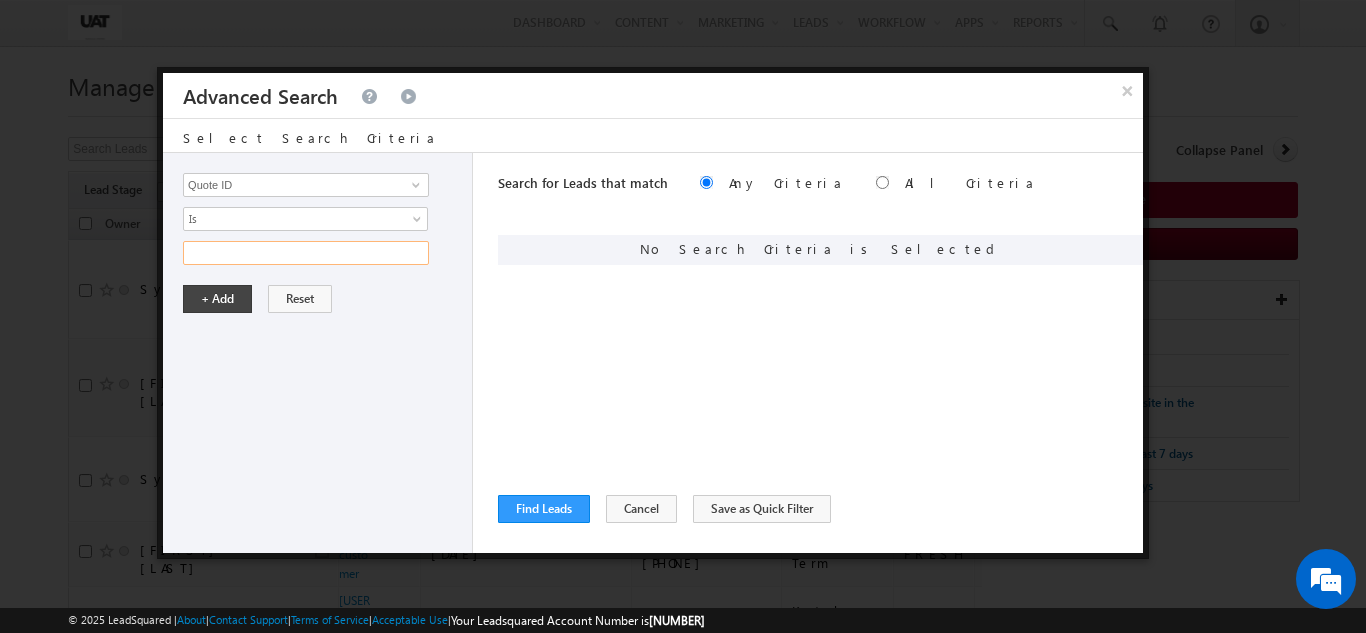 paste on "01N182192" 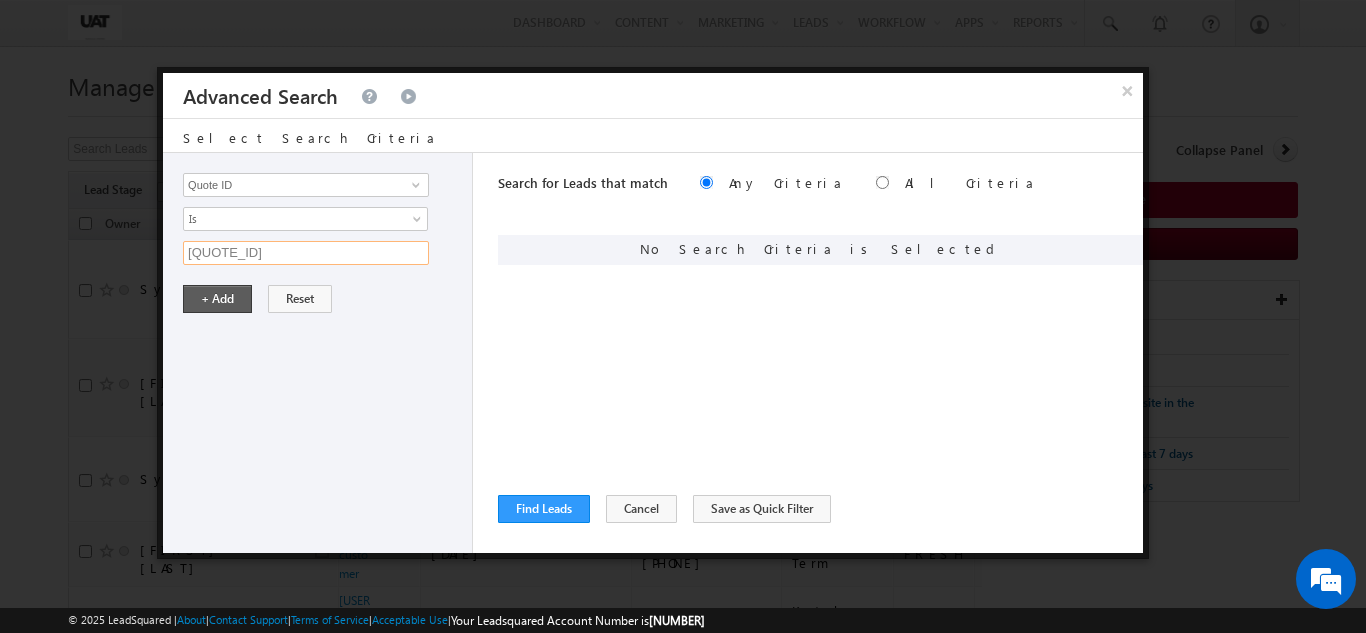 type on "01N182192" 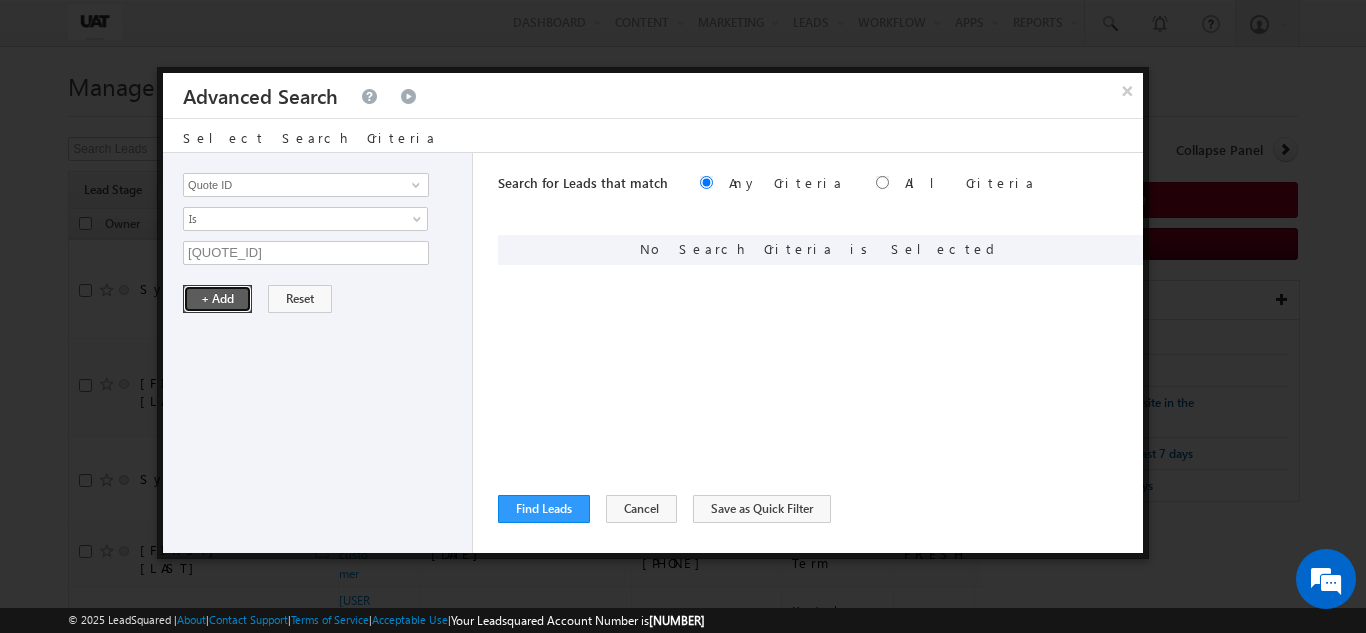 drag, startPoint x: 223, startPoint y: 294, endPoint x: 245, endPoint y: 302, distance: 23.409399 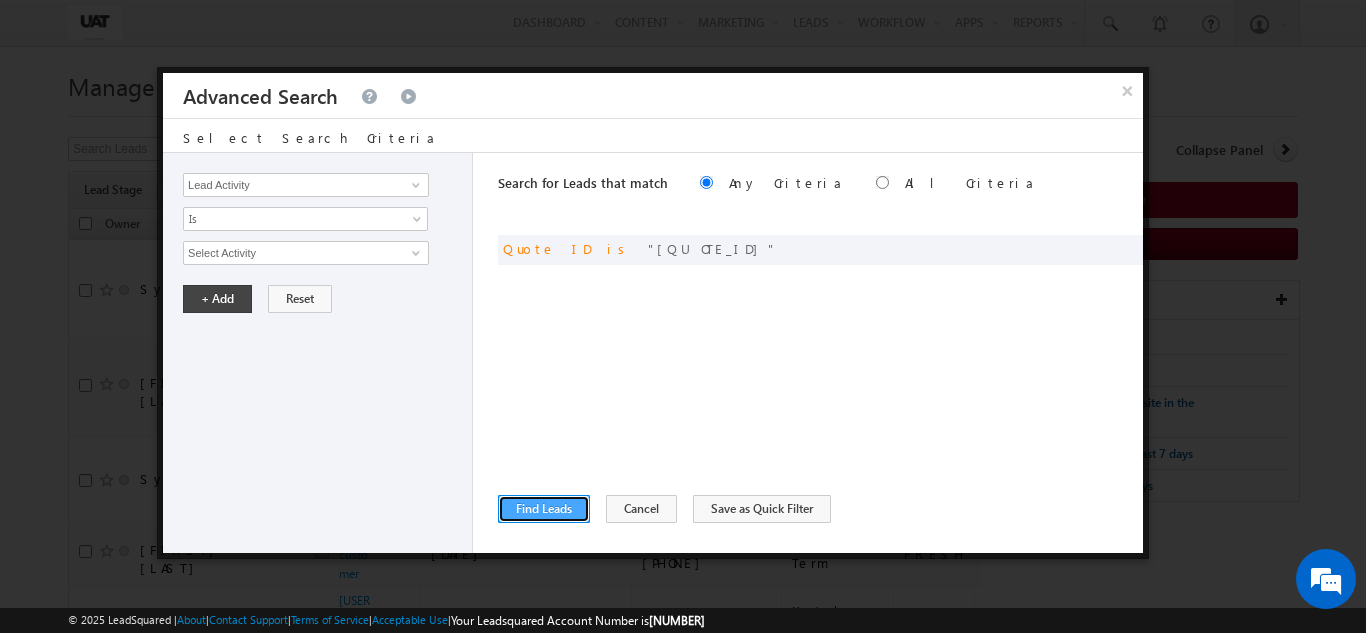 click on "Find Leads" at bounding box center [544, 509] 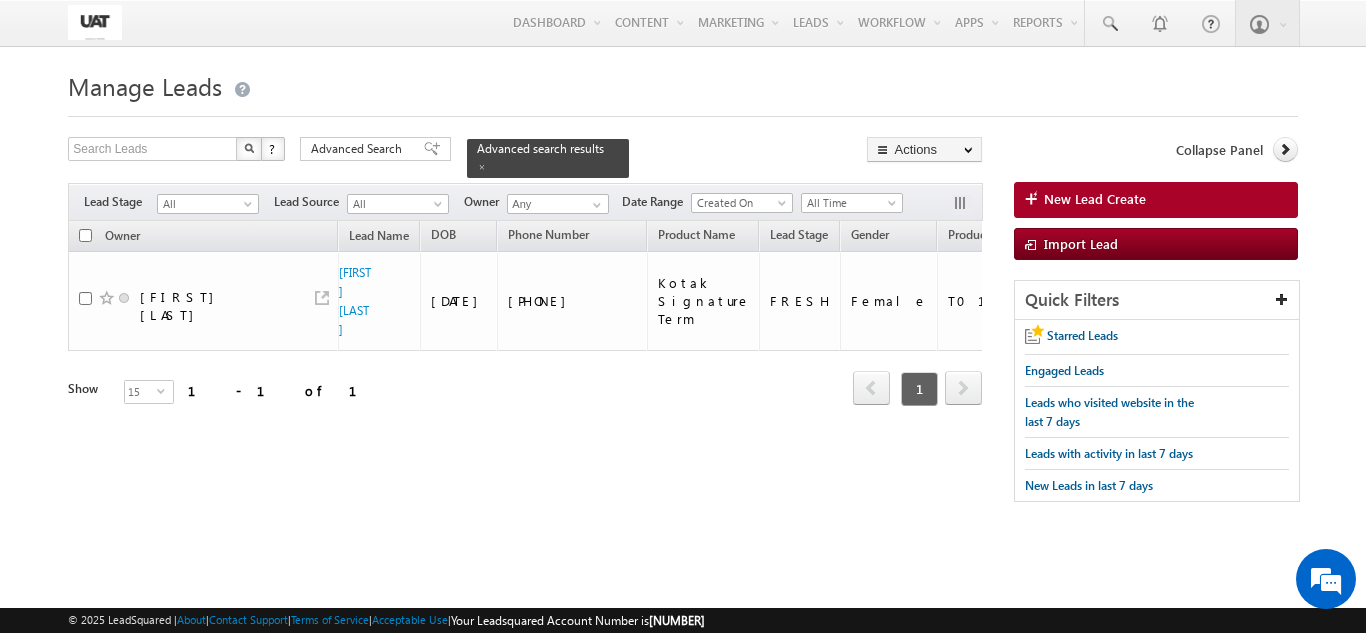 scroll, scrollTop: 0, scrollLeft: 0, axis: both 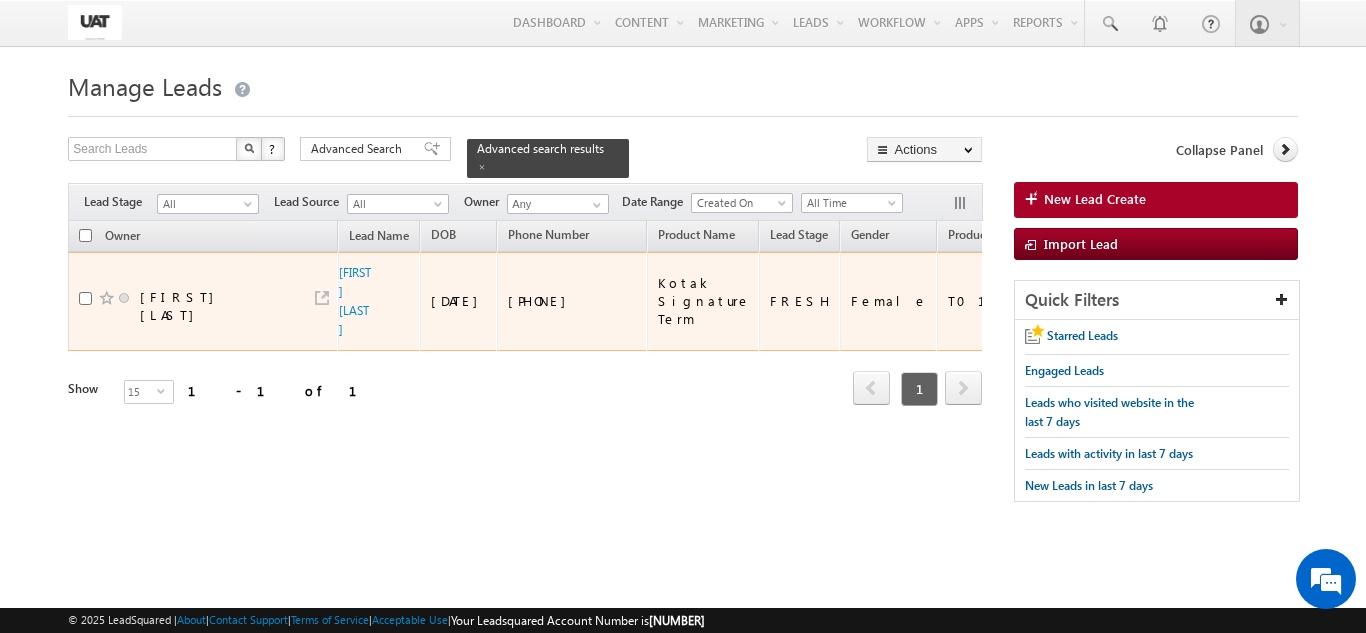 drag, startPoint x: 626, startPoint y: 290, endPoint x: 549, endPoint y: 292, distance: 77.02597 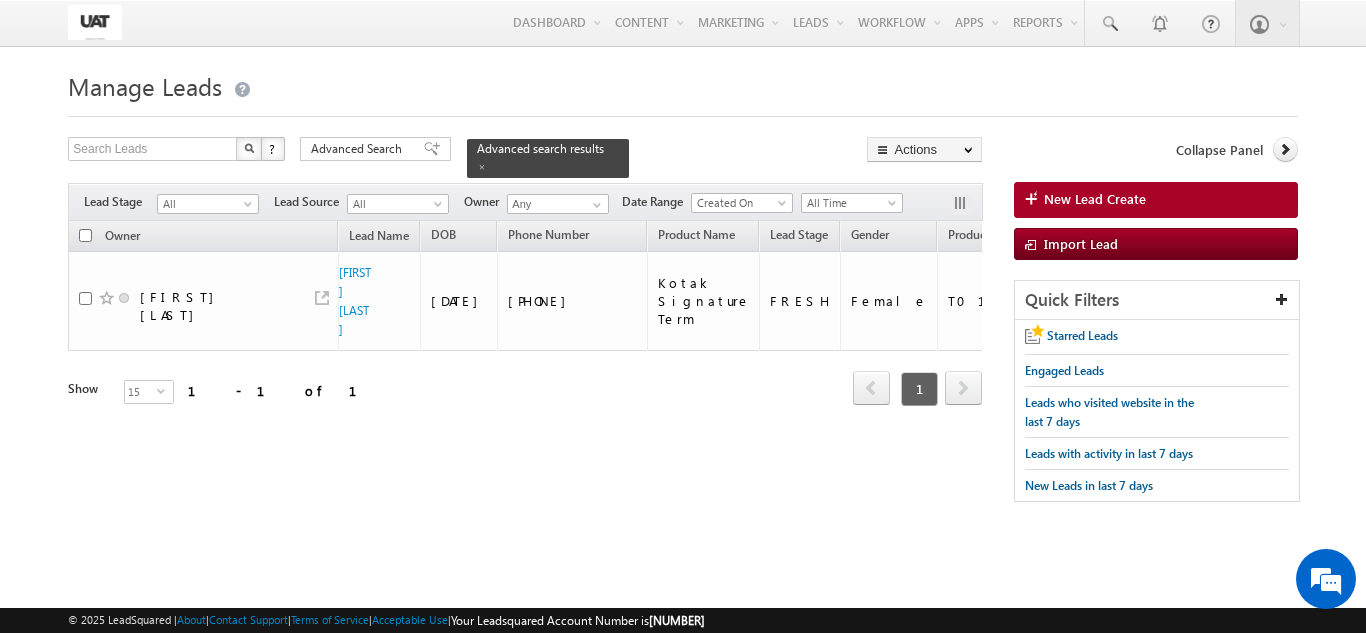click on "Manage Leads
New Lead Create
Search Leads X ?   1 results found
Advanced Search
Advanced Search
Actions Actions" at bounding box center [682, 293] 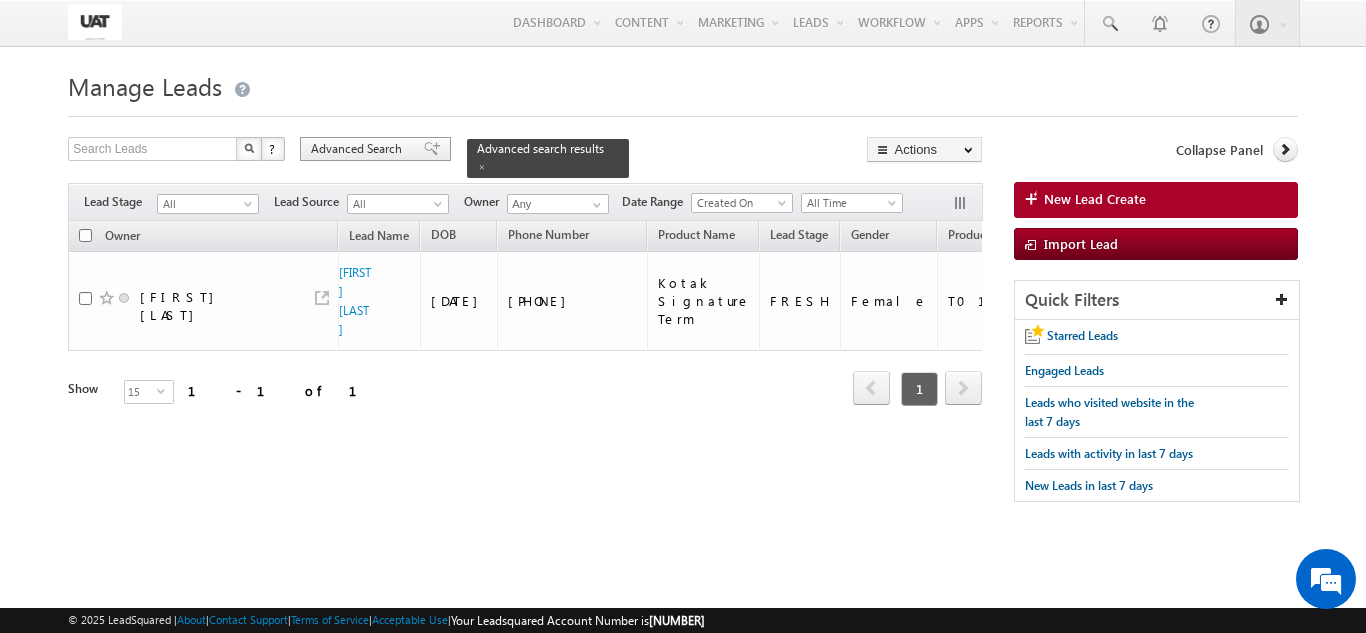 click on "Advanced Search" at bounding box center [359, 149] 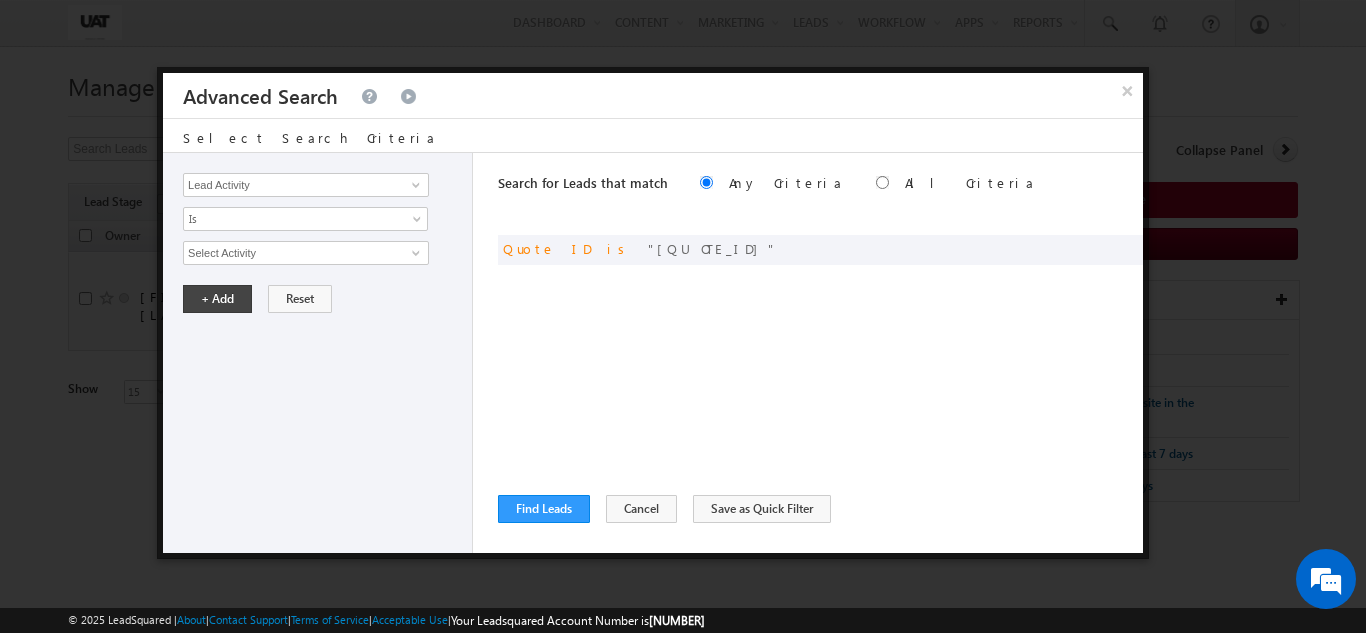 click on "Lead Activity Task Sales Group  Prospect Id 29 Jul Open Leads 30 days not converted 5 percentage Discount 90Days_closed_leads Aadhar Authentication Aadhar PAN linking status Accidental Death Benefit Account holder Name Account No Account number Account Type Accumulation Period Ace Source Map Actual Annual Income as per CC Add On Benefits Address 1 Address 2 Address Proof Address Proof Reject Reason Age Age Proof  Age Proof  Reject Reason Alternate Email Alternate Mobile Alternate Name Alternate Phone Number Amount after discount Annual Income Appointee Appointee DOB Appointee Full Name Appointee Mob no Appointee number Appointee Relation Assisted Auto Disposition Auto ECS Backdation date Balanced Bank verification status_Success_Failure Best Disposition Bonus Option Bot Flag BOT Pitch Product Bot Transfer Business Call Back Busy Attempts Call Back Busy Counter Call Centre Agent Name call recommendation Callback to Customer Day Callback to Customer Time Campaign Code Category" at bounding box center [318, 353] 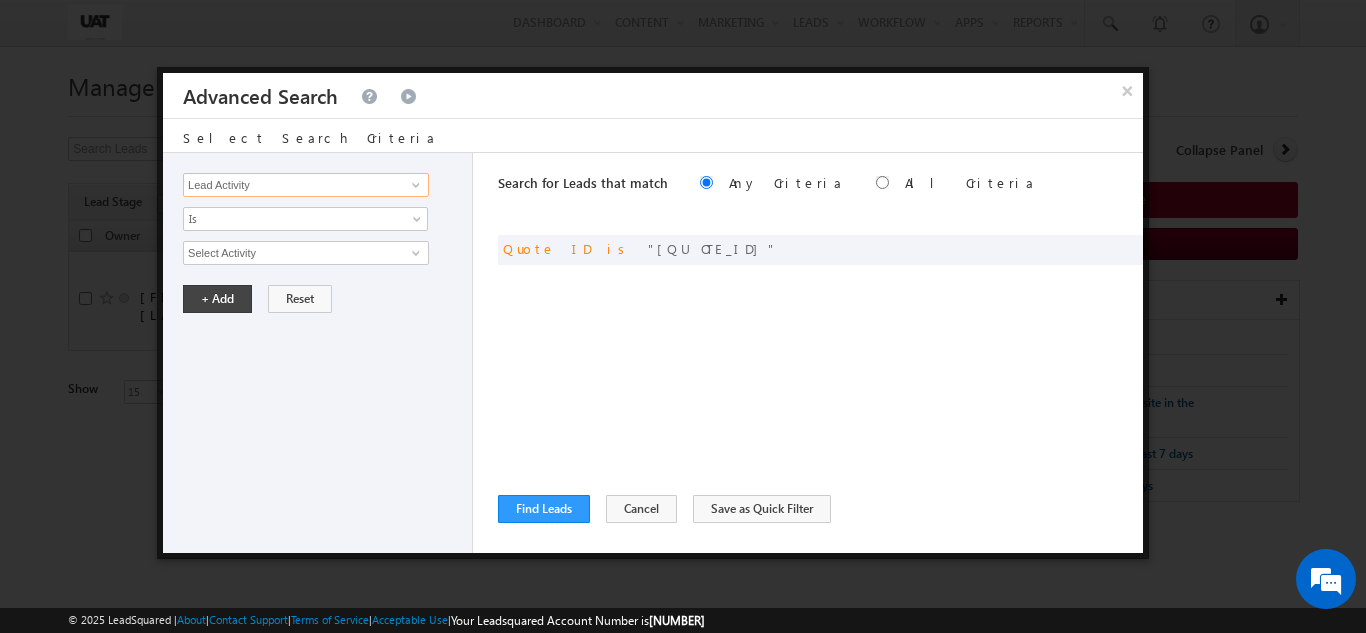 click on "Lead Activity" at bounding box center [306, 185] 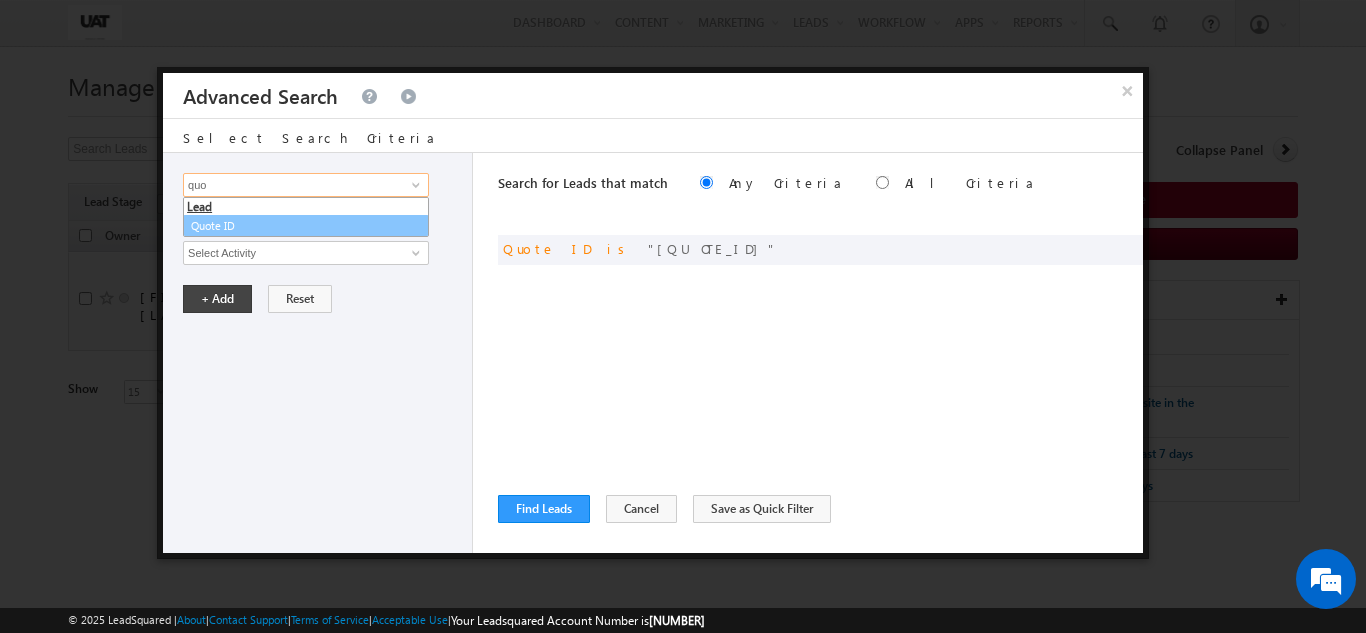 click on "Quote ID" at bounding box center (306, 226) 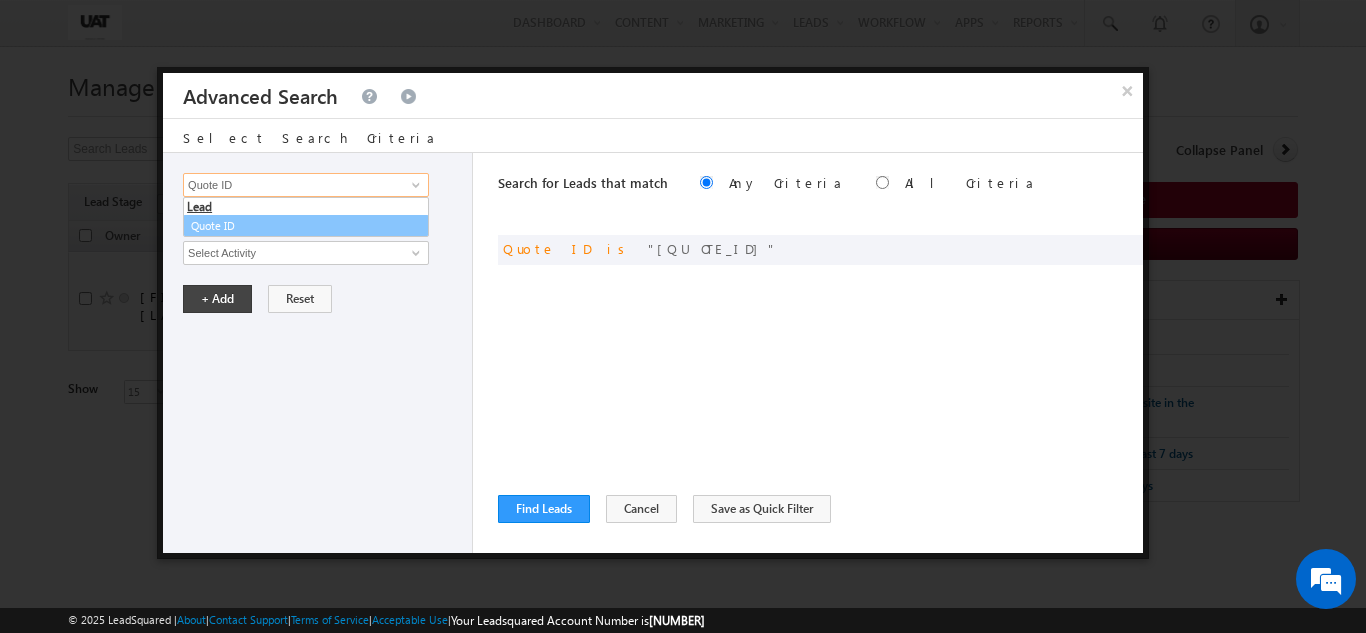 type on "Quote ID" 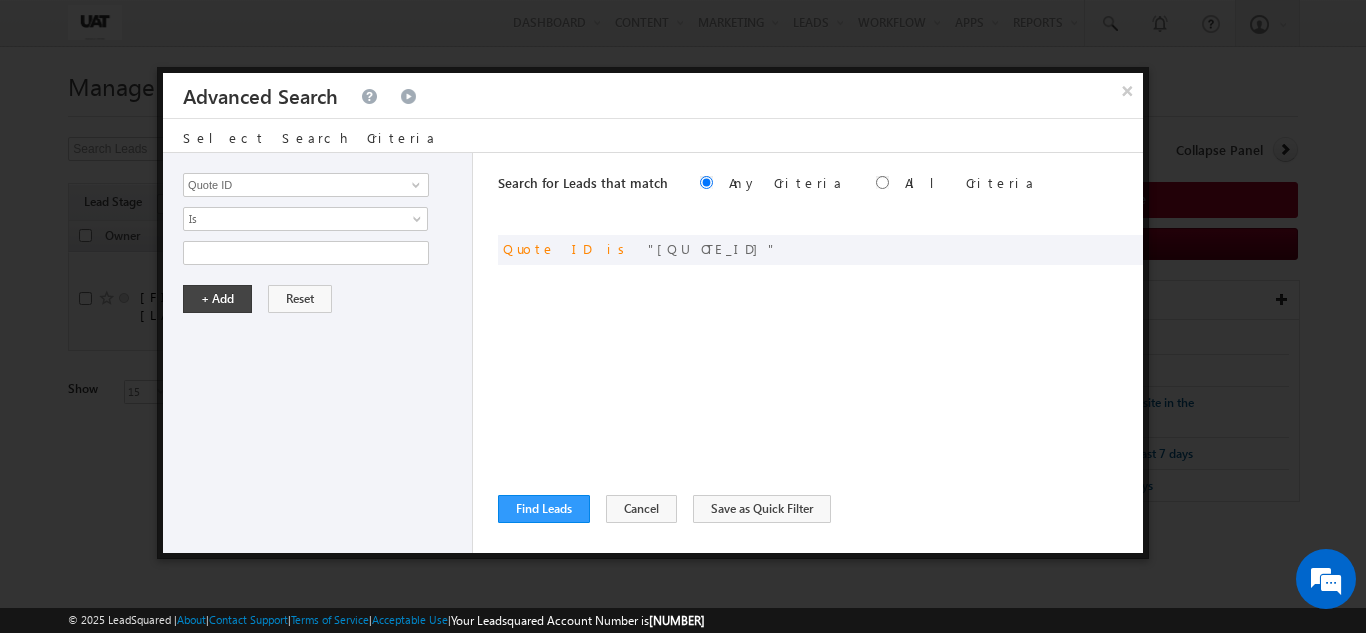 click at bounding box center (306, 253) 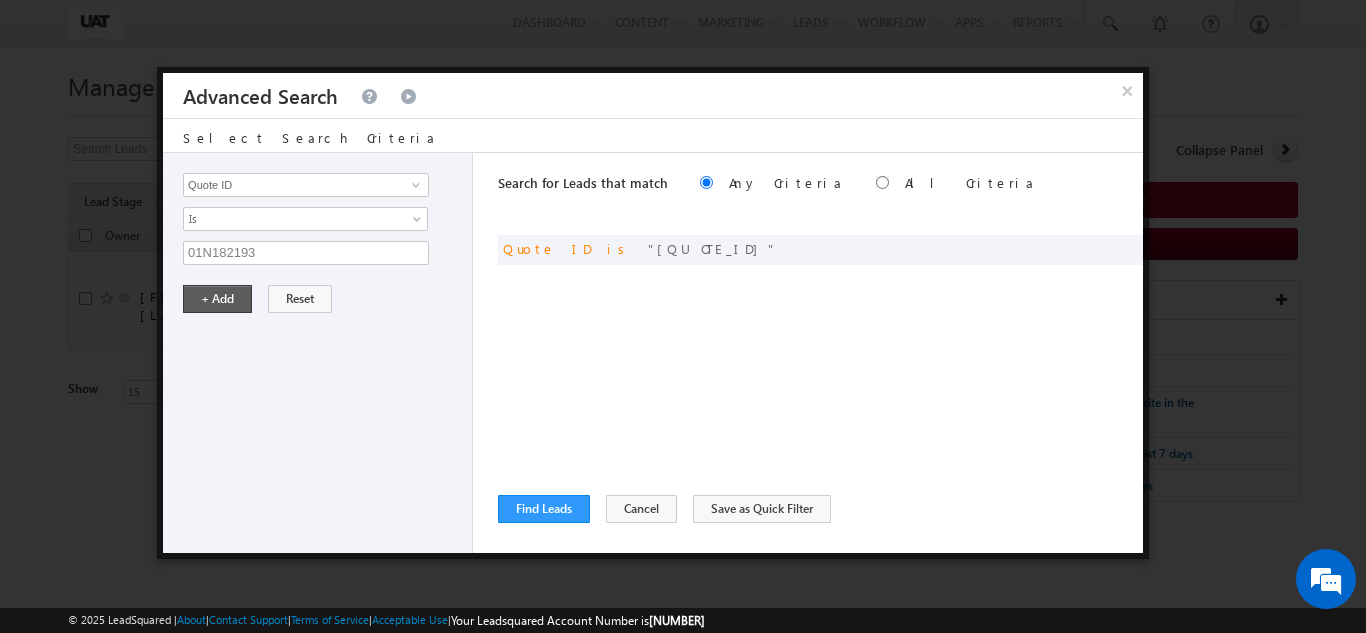type on "01N182193" 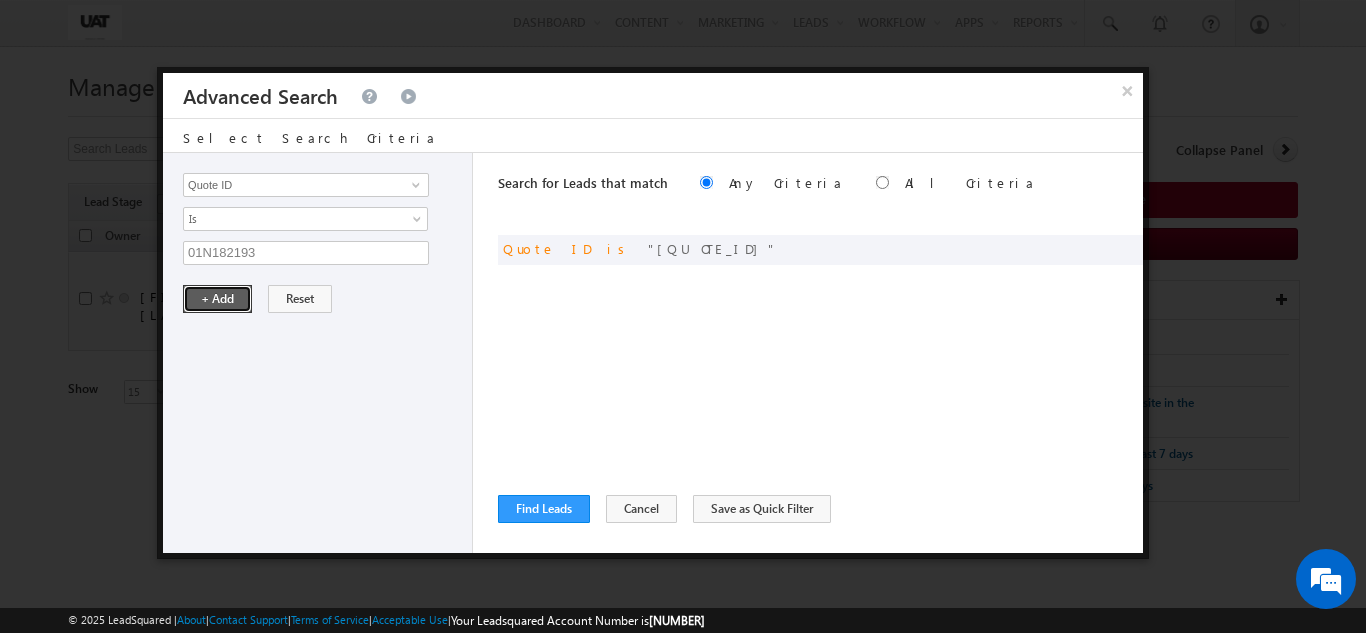 click on "+ Add" at bounding box center [217, 299] 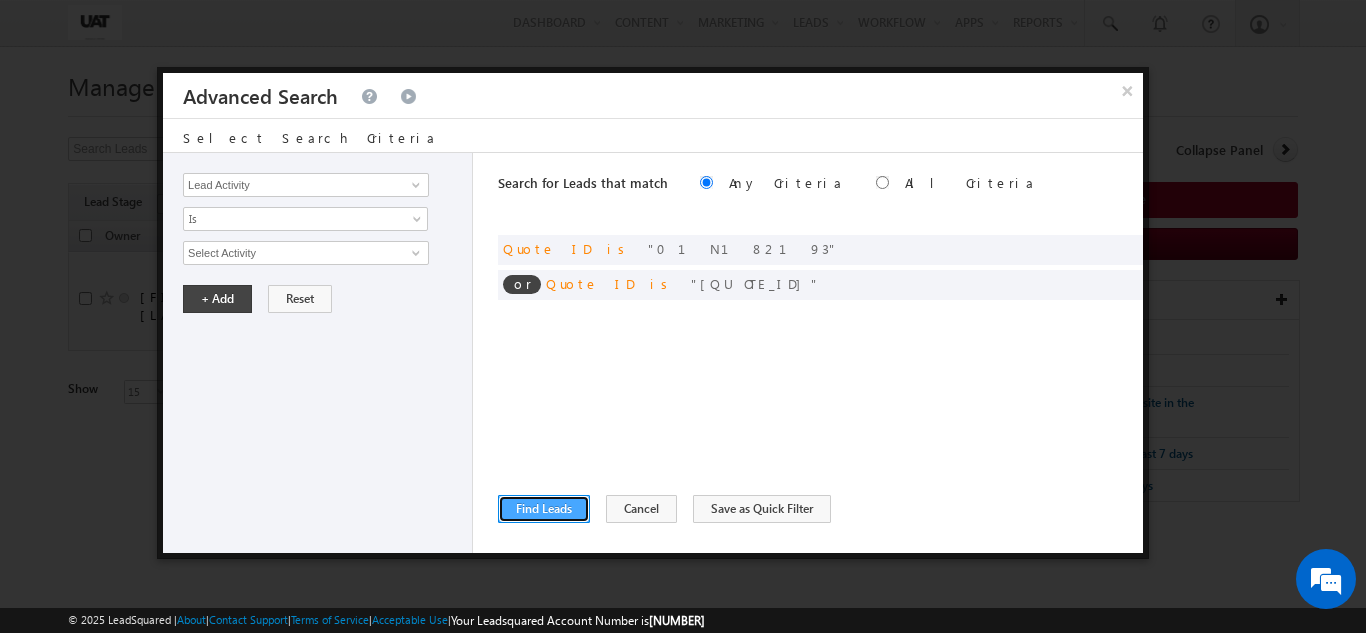 click on "Find Leads" at bounding box center (544, 509) 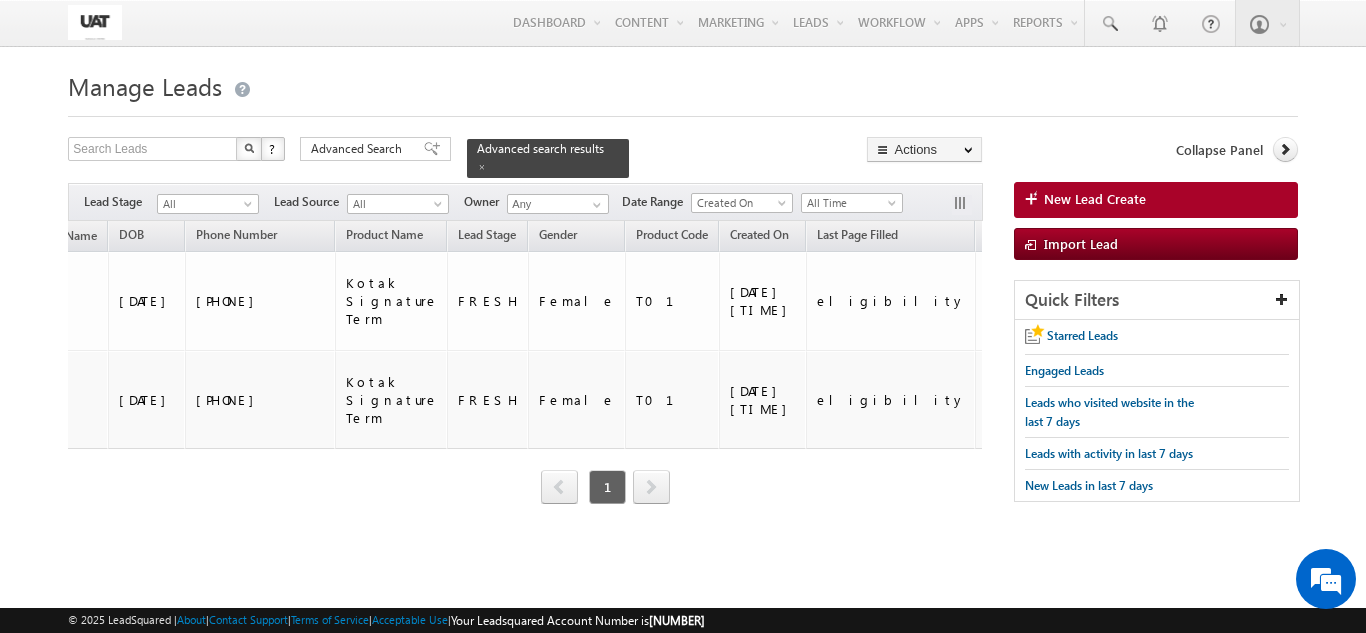 scroll, scrollTop: 0, scrollLeft: 290, axis: horizontal 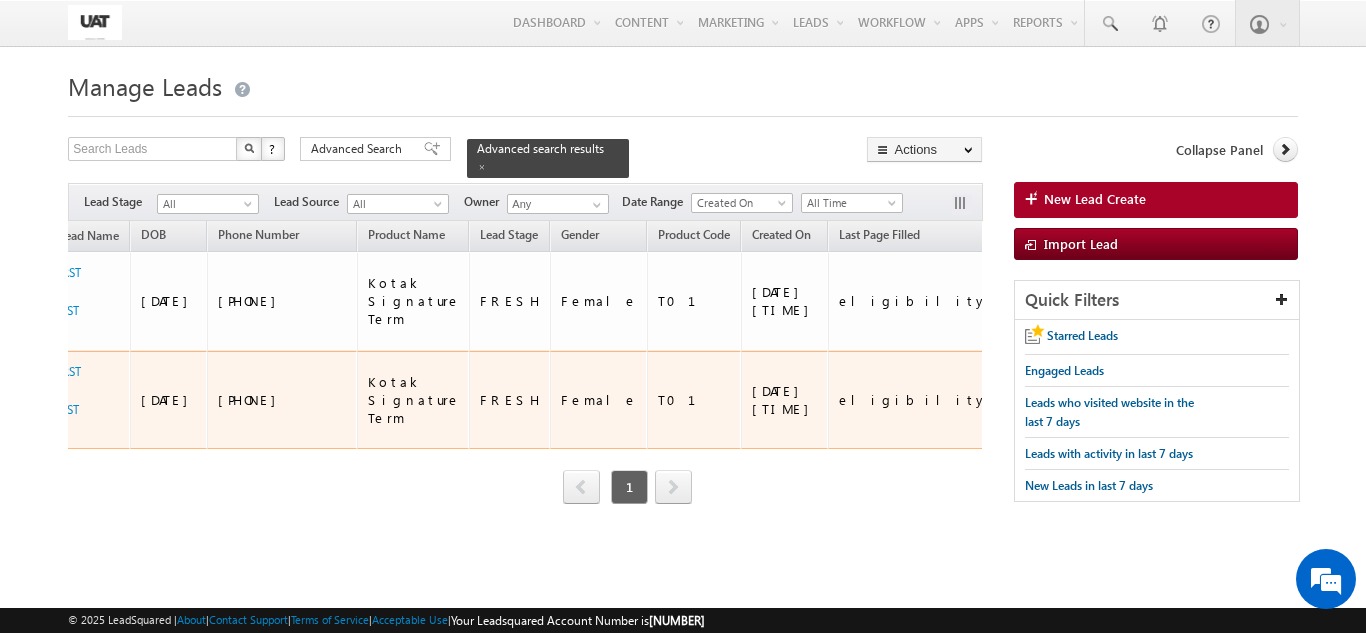 drag, startPoint x: 338, startPoint y: 373, endPoint x: 259, endPoint y: 374, distance: 79.00633 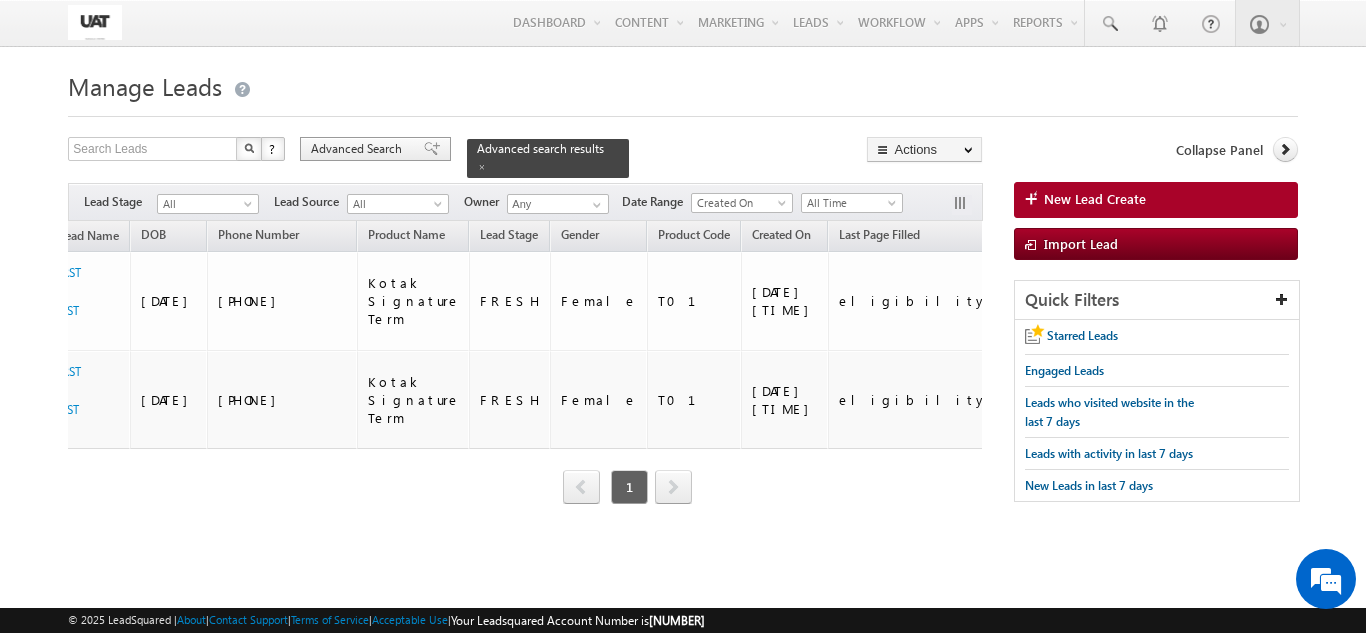 click on "Advanced Search" at bounding box center (359, 149) 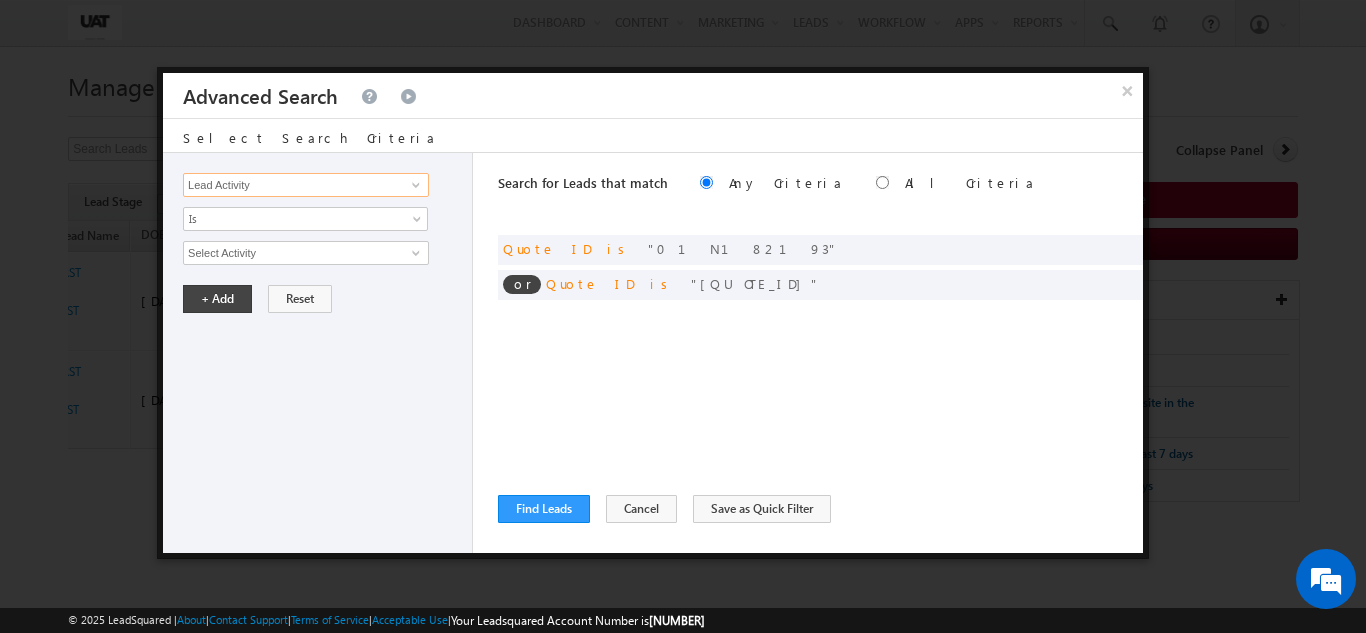 click on "Lead Activity" at bounding box center (306, 185) 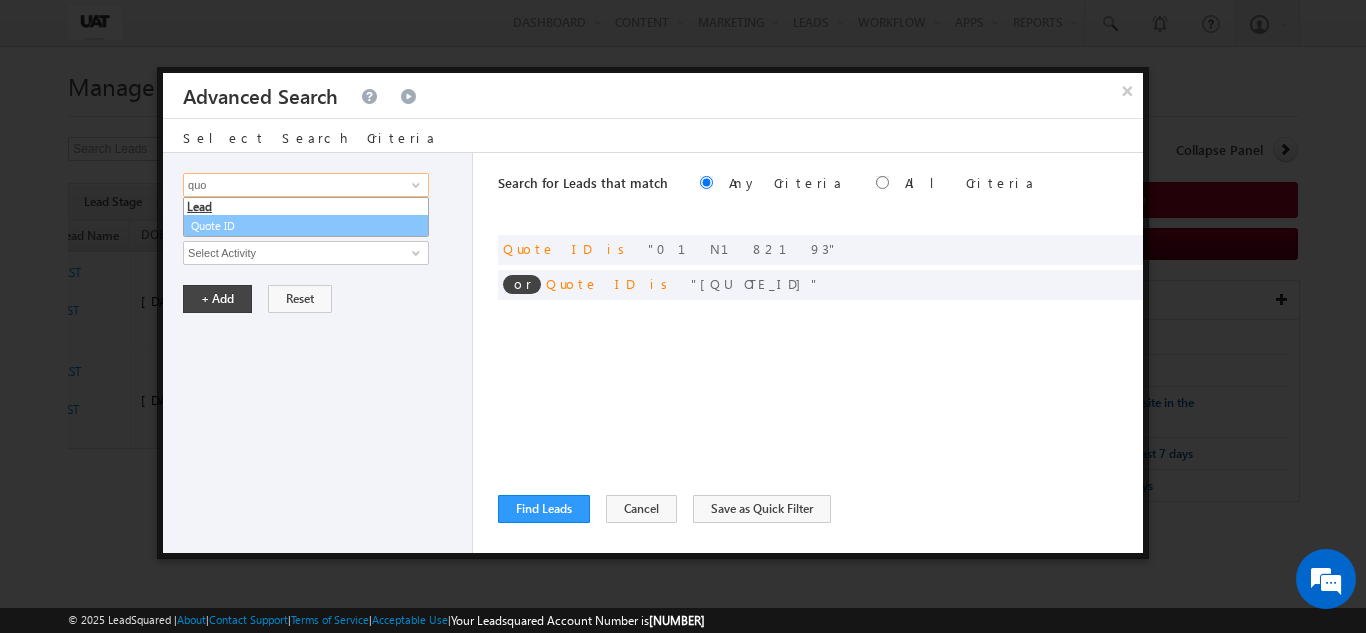 click on "Quote ID" at bounding box center [306, 226] 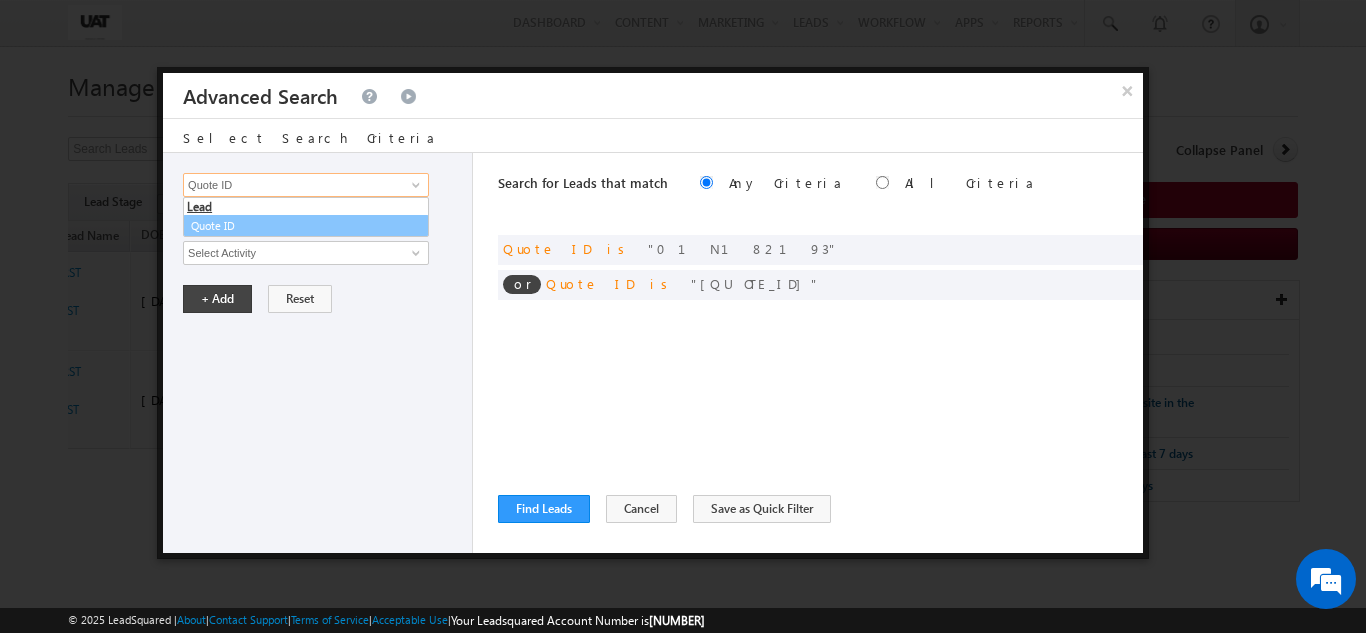 type on "Quote ID" 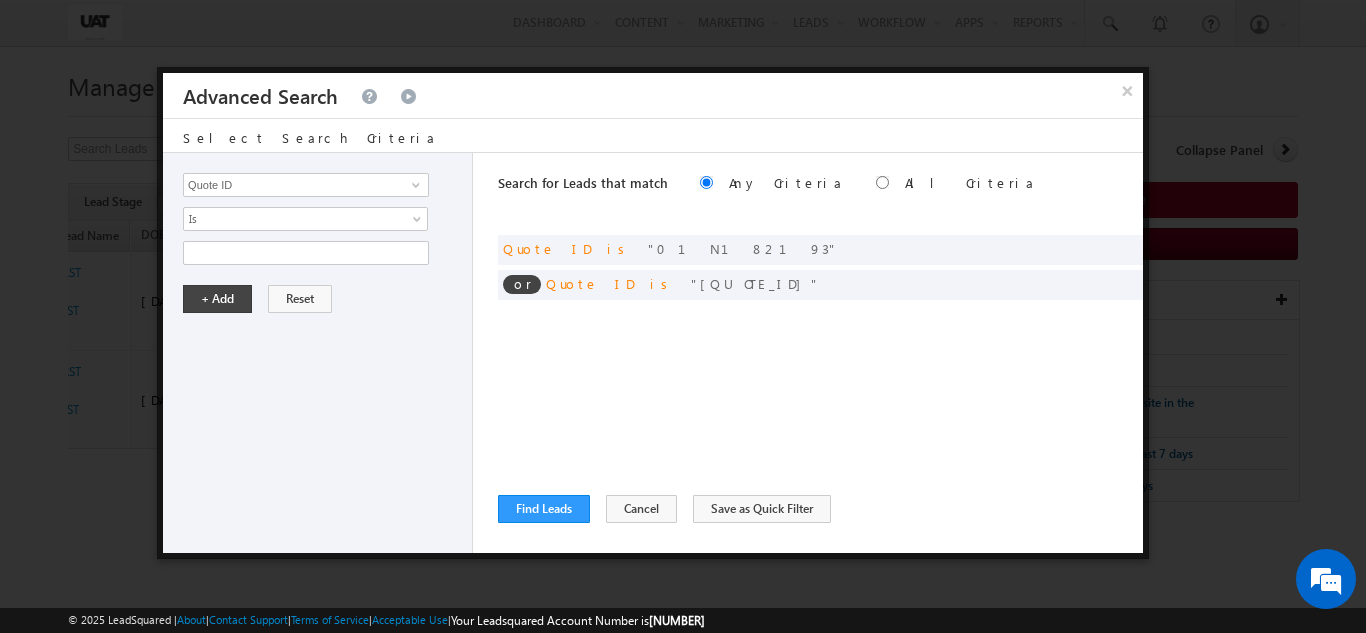 click at bounding box center [306, 253] 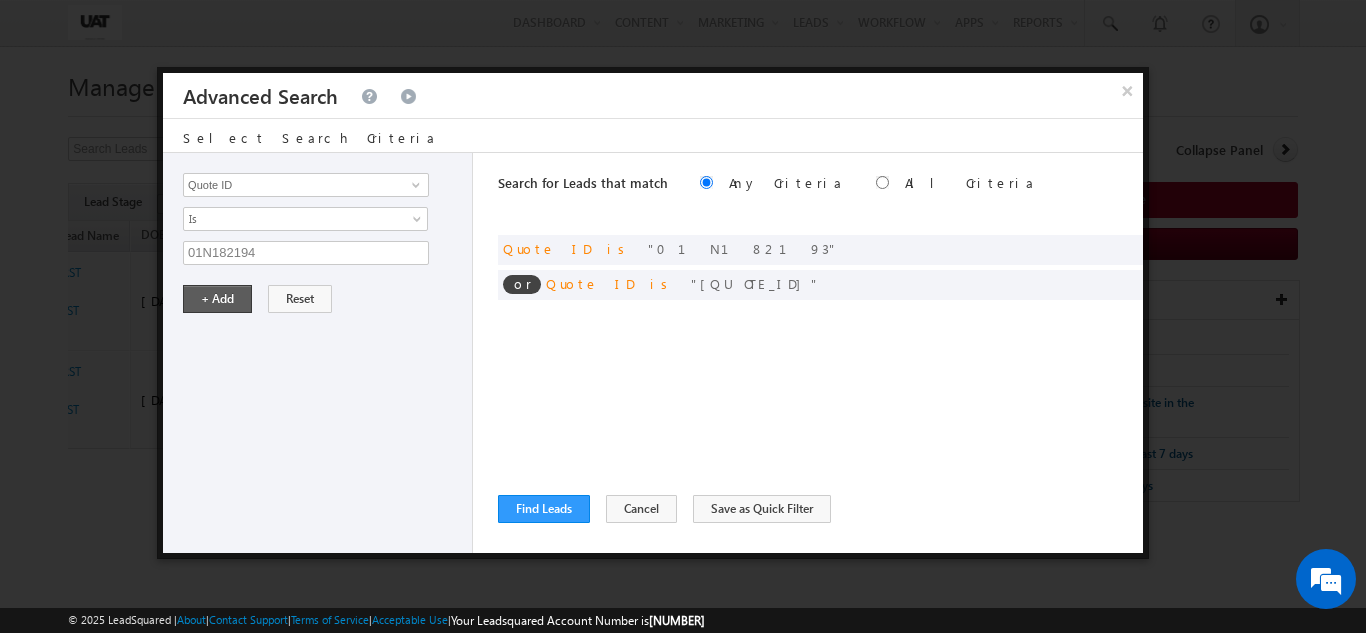 type on "01N182194" 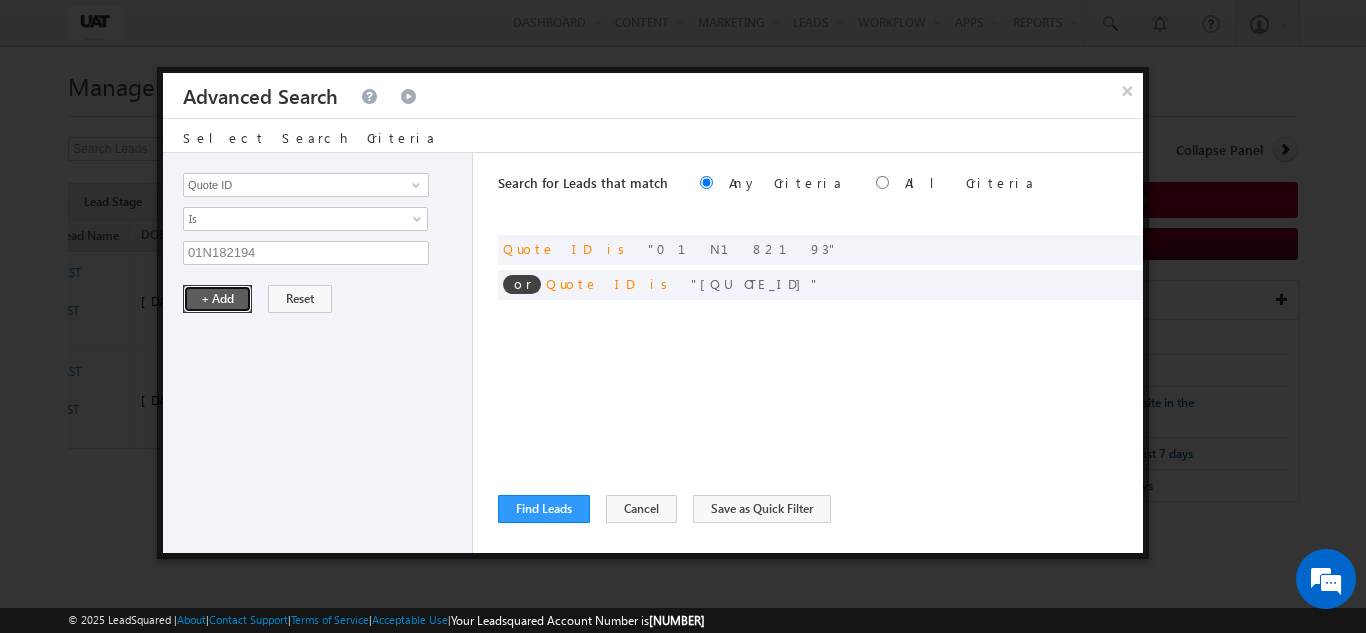 click on "+ Add" at bounding box center [217, 299] 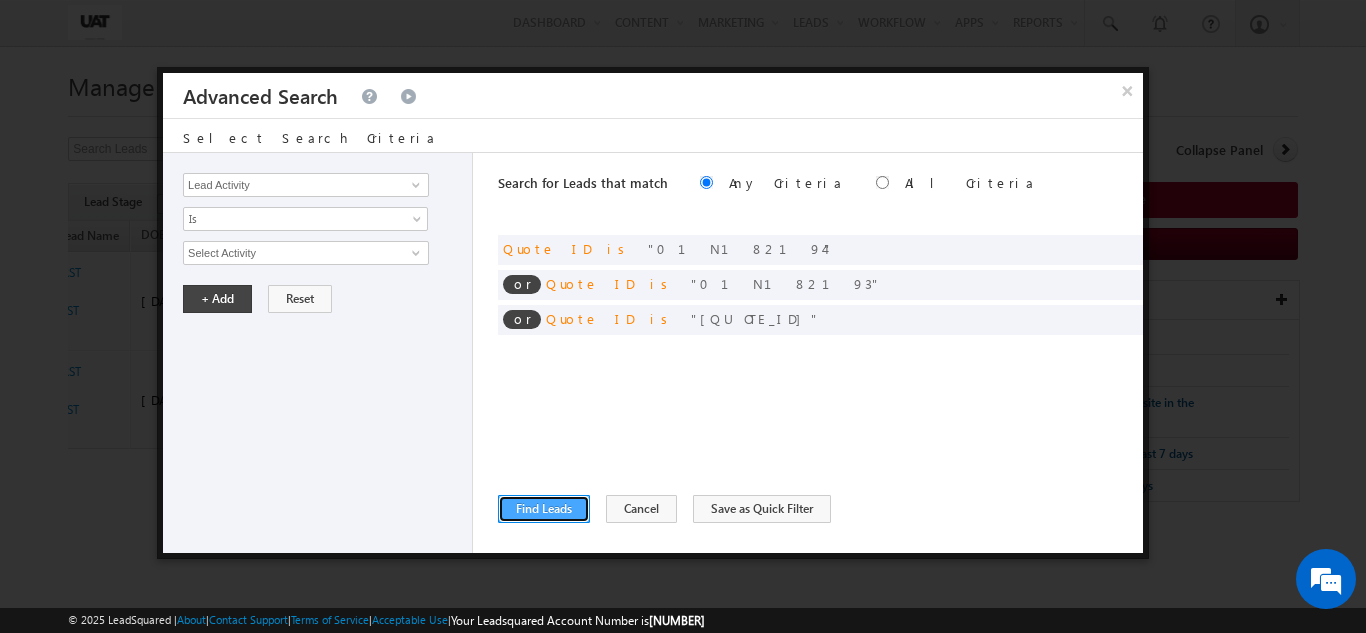 click on "Find Leads" at bounding box center (544, 509) 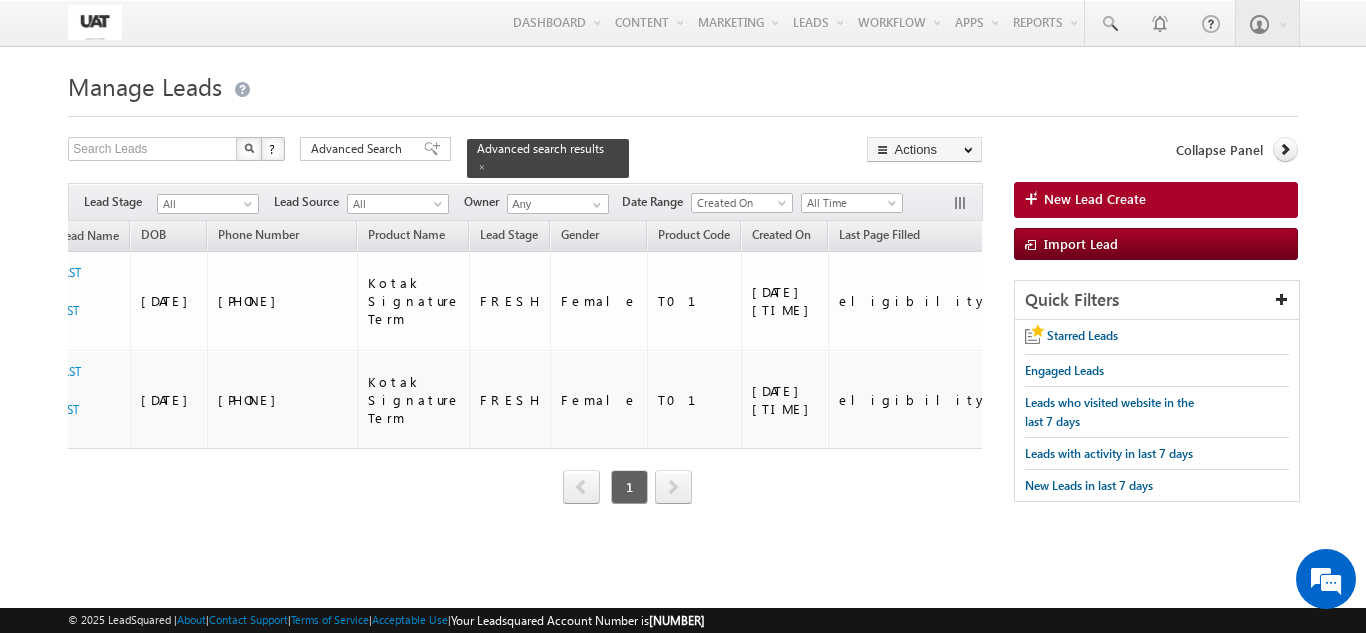 scroll, scrollTop: 0, scrollLeft: 635, axis: horizontal 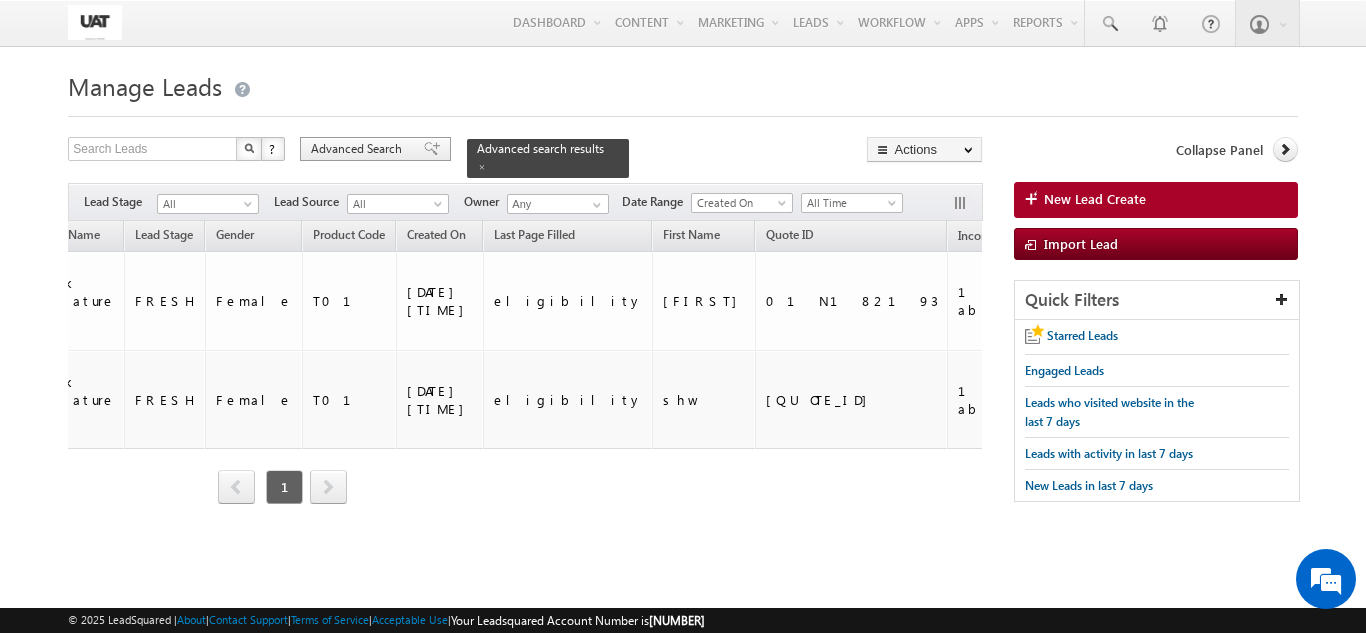 click on "Advanced Search" at bounding box center (359, 149) 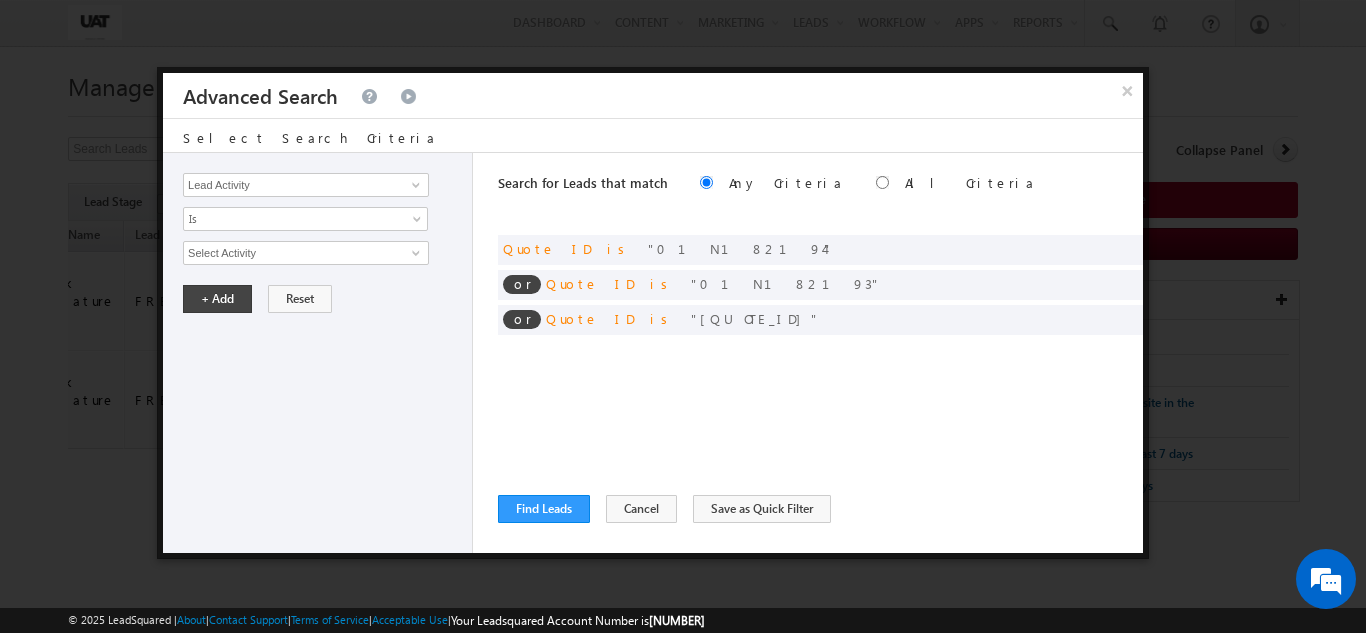click on "Search for Leads that match
Any Criteria
All Criteria
Note that the current triggering entity  is not considered  in the condition
If more than one opportunities are returned, the opportunity which is  most recently created  will be considered.
Descending
Ascending
or  Quote ID   is   01N182194     or  Quote ID   is       or" at bounding box center [820, 353] 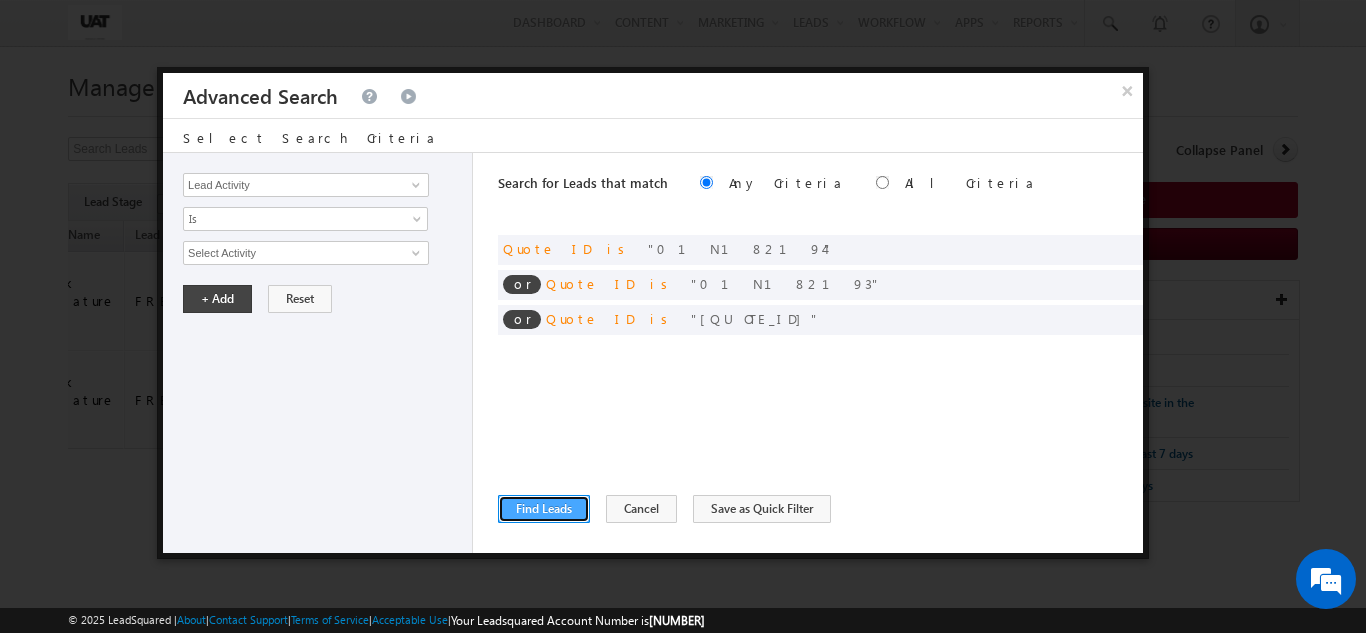 click on "Find Leads" at bounding box center [544, 509] 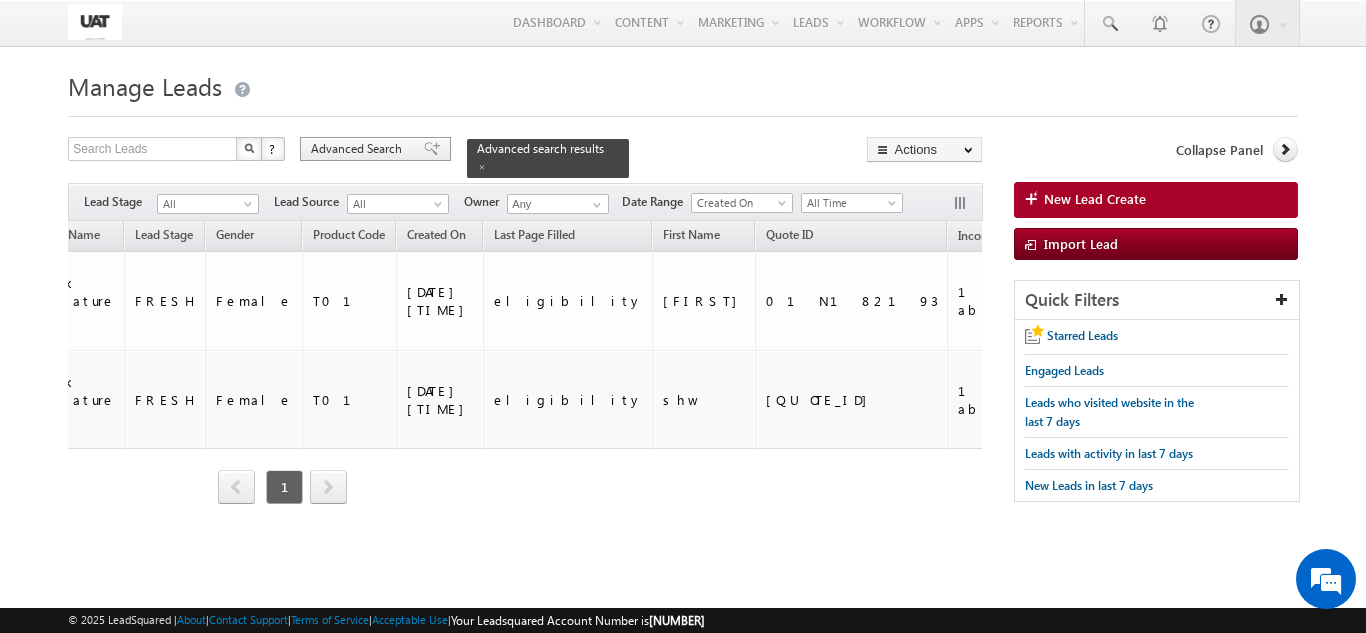 click on "Advanced Search" at bounding box center [359, 149] 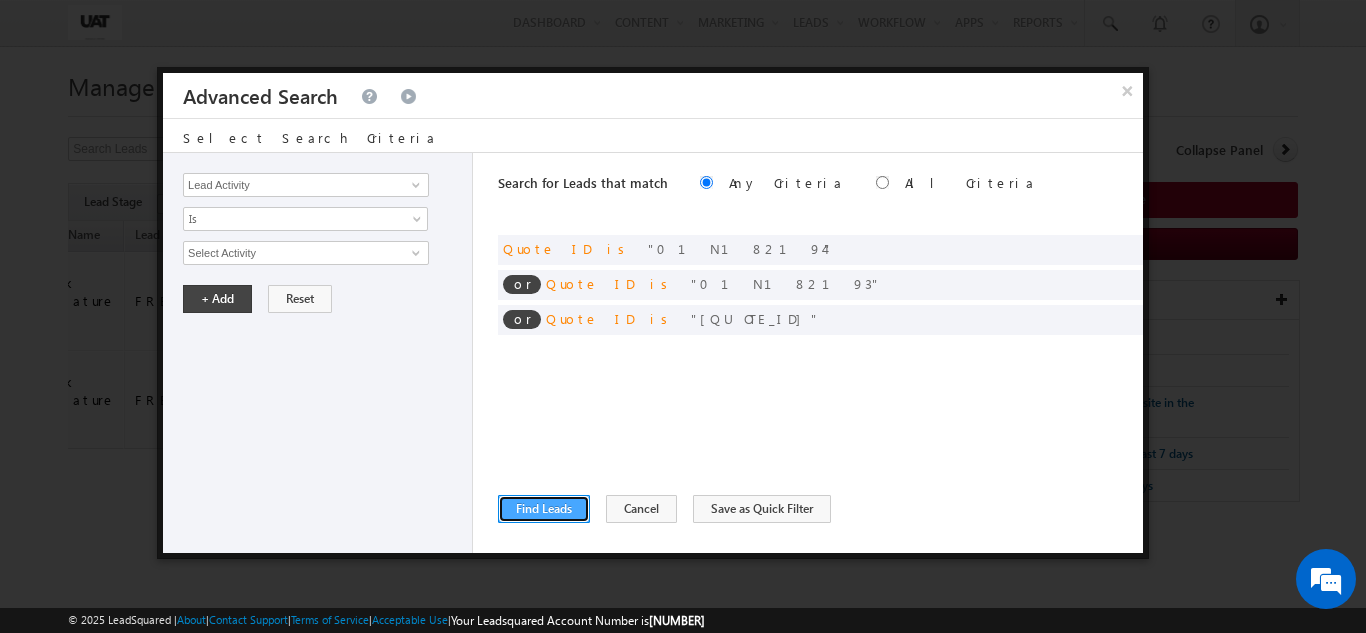 click on "Find Leads" at bounding box center (544, 509) 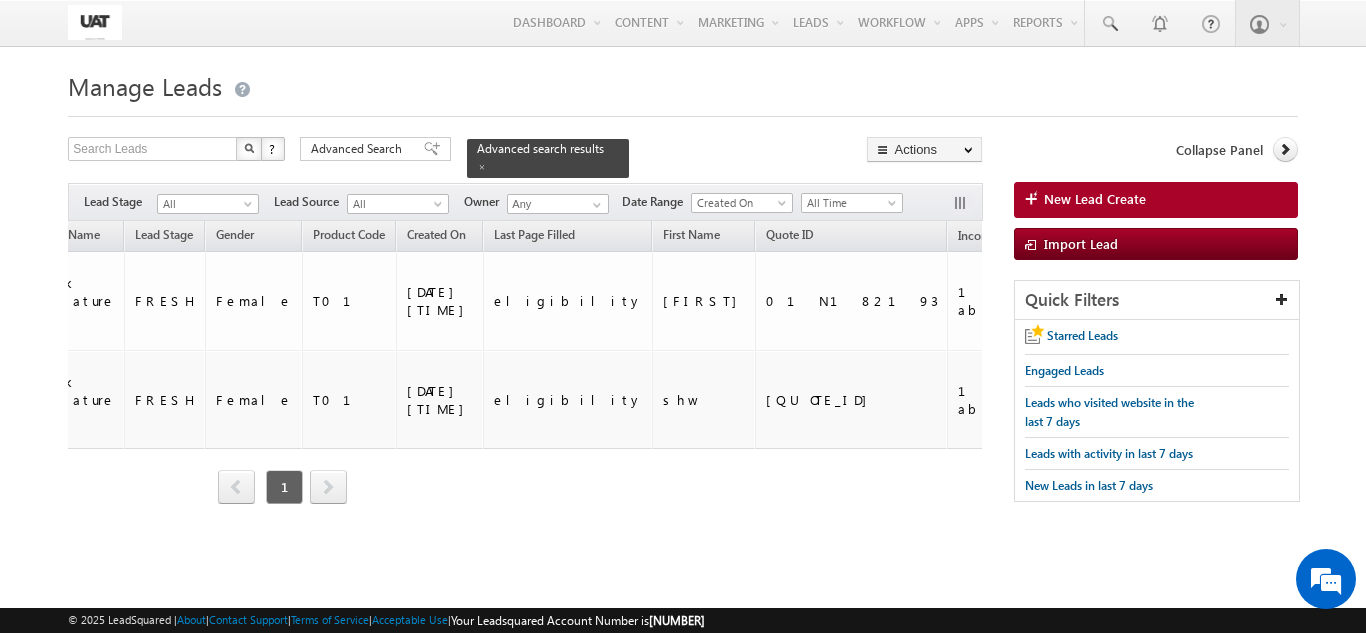 drag, startPoint x: 315, startPoint y: 486, endPoint x: 244, endPoint y: 475, distance: 71.84706 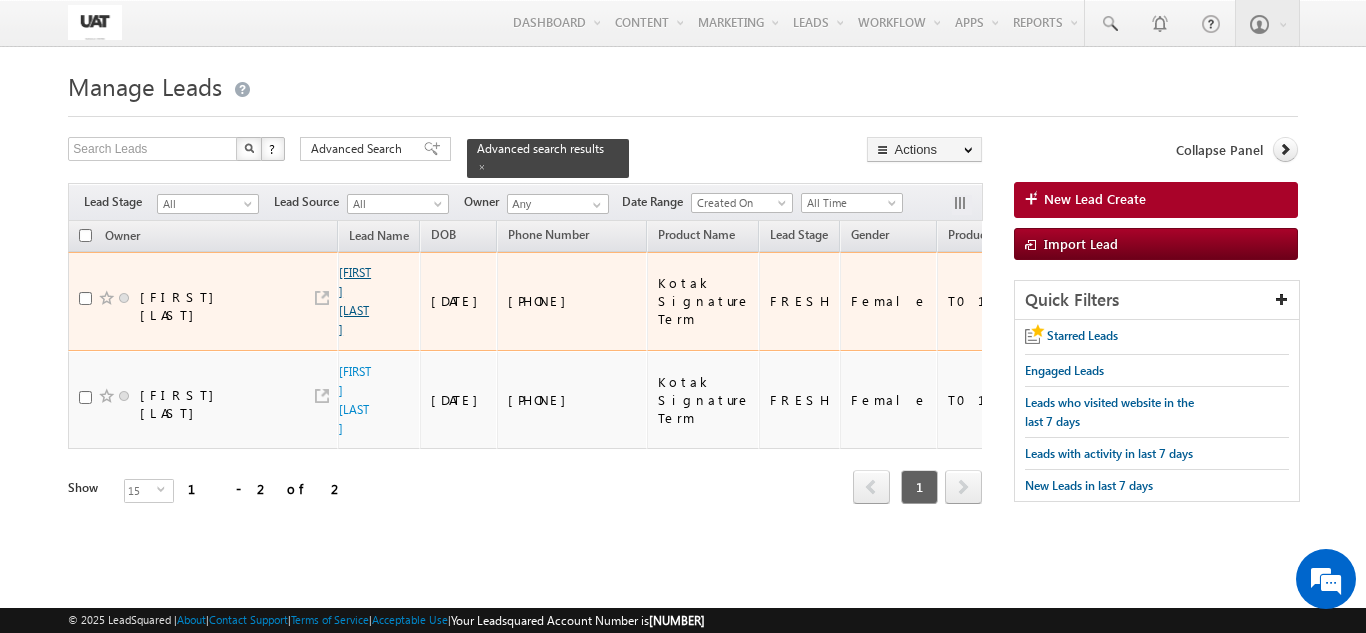 click on "reshma Shah" at bounding box center [355, 301] 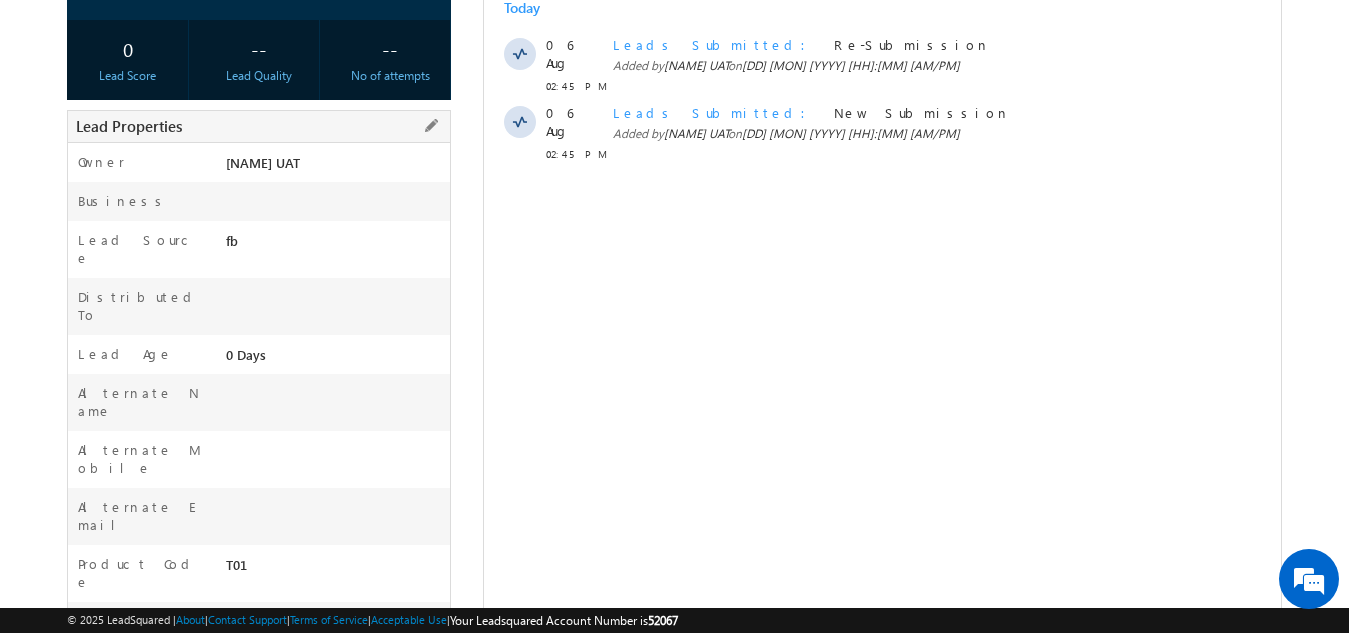 scroll, scrollTop: 0, scrollLeft: 0, axis: both 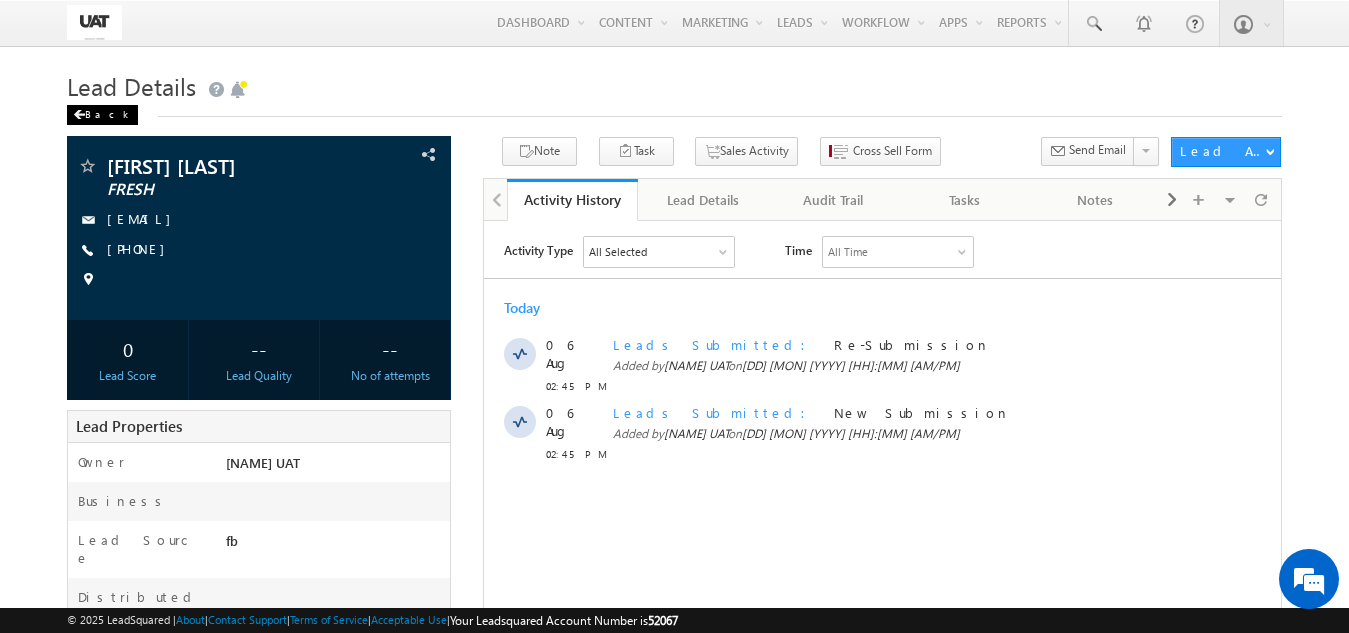 click on "Back" at bounding box center [102, 115] 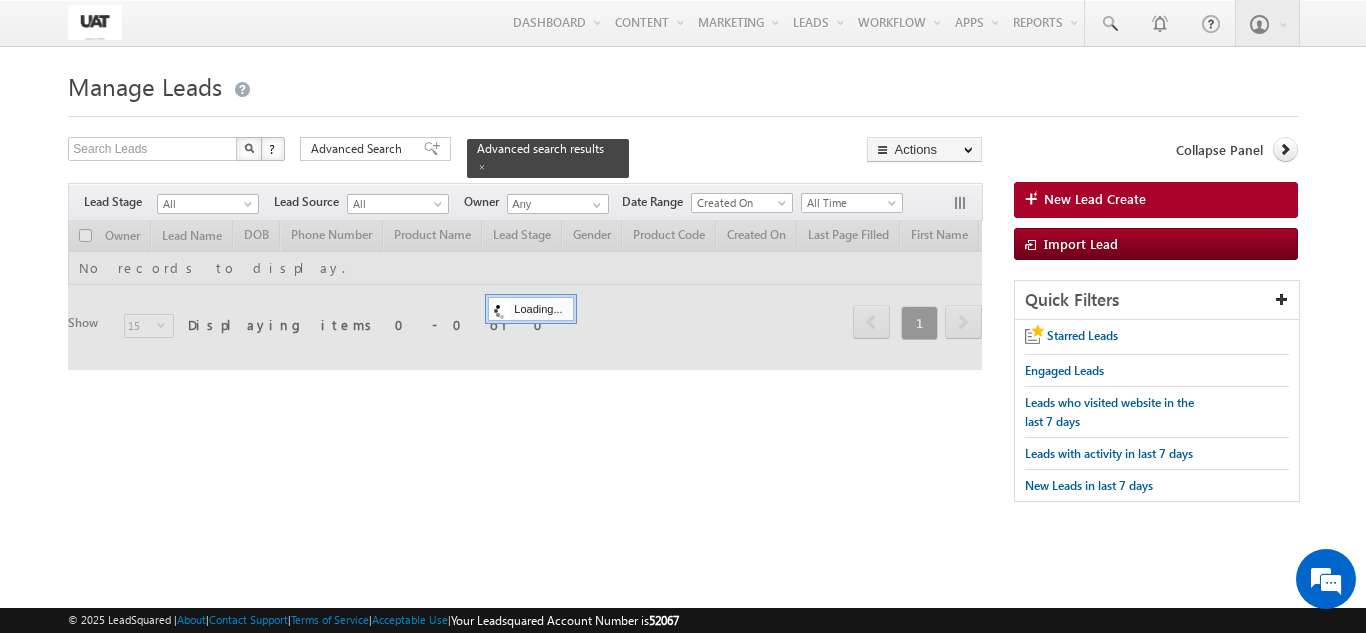 scroll, scrollTop: 0, scrollLeft: 0, axis: both 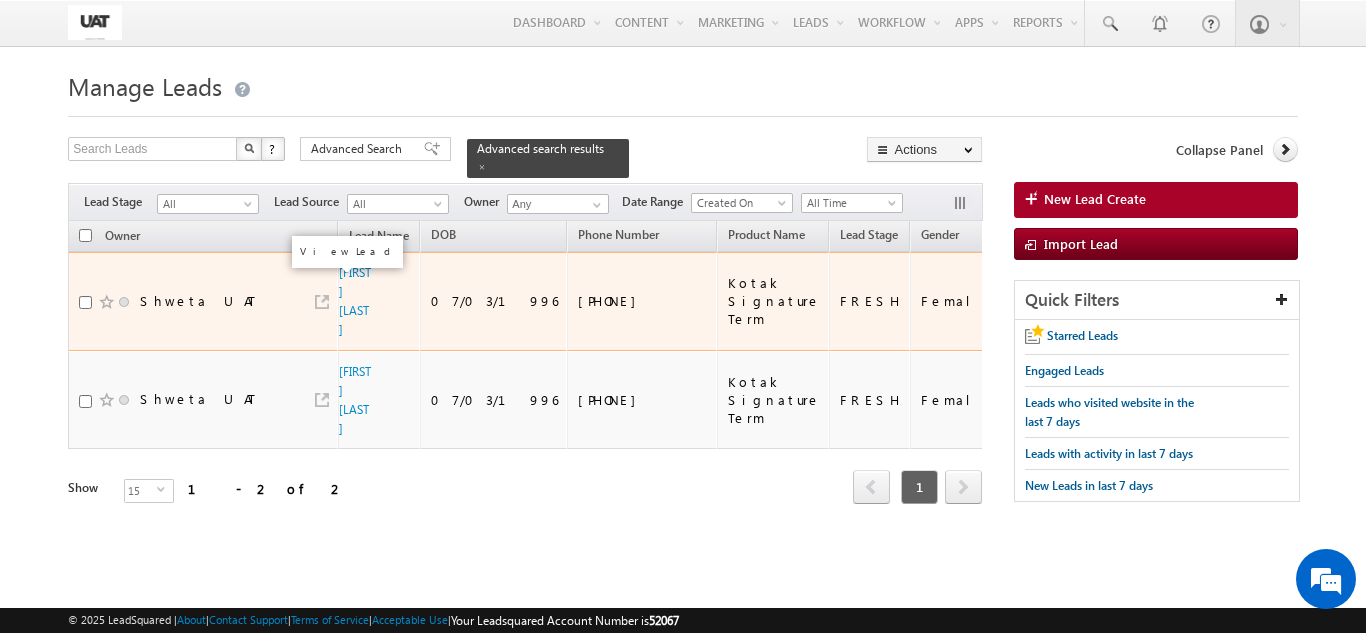 click at bounding box center (322, 302) 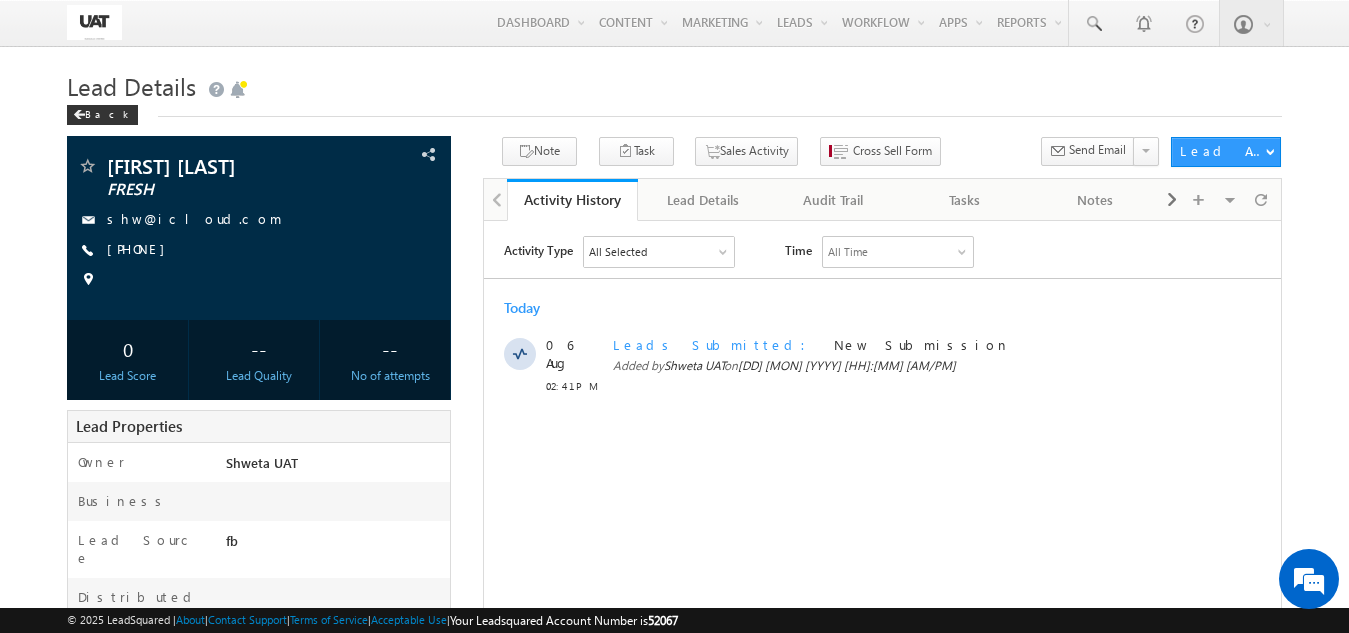 scroll, scrollTop: 0, scrollLeft: 0, axis: both 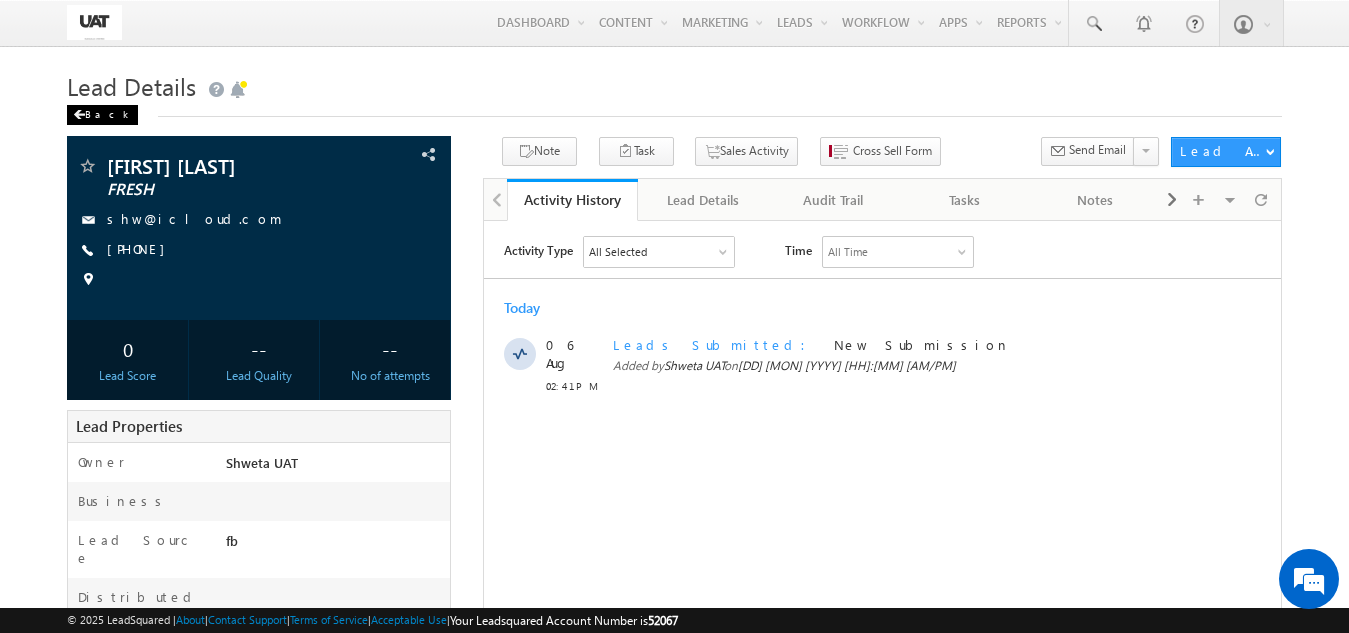 click on "Back" at bounding box center [102, 115] 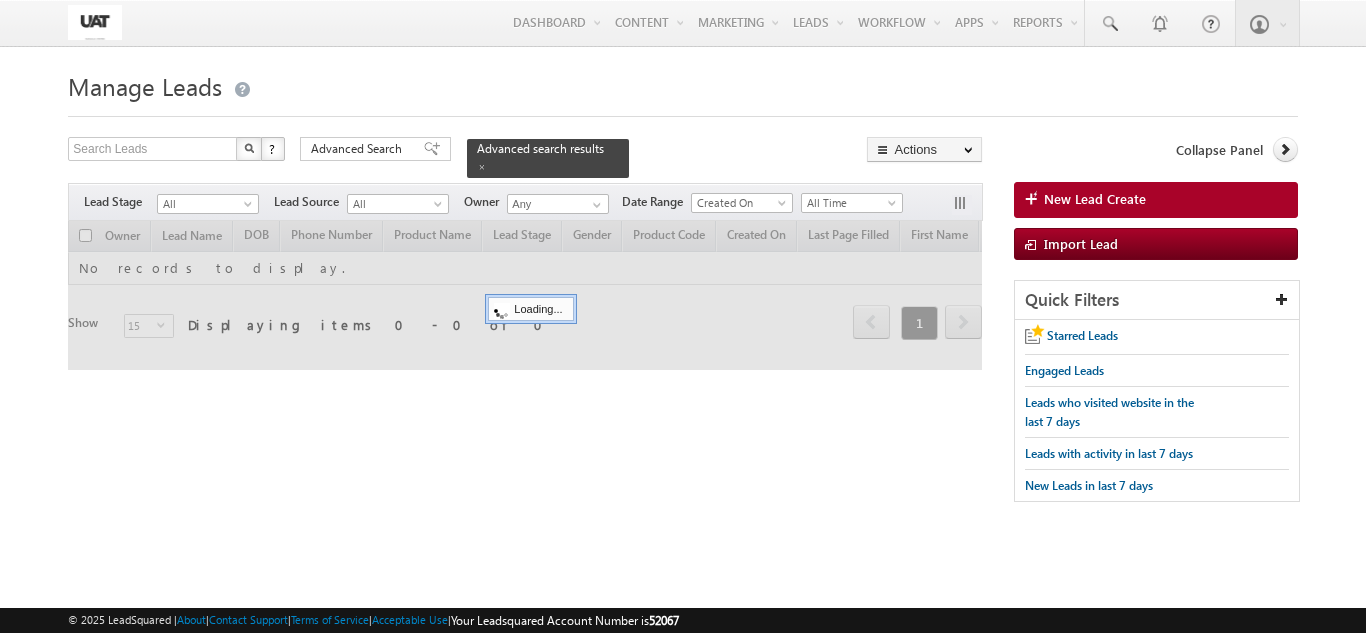scroll, scrollTop: 0, scrollLeft: 0, axis: both 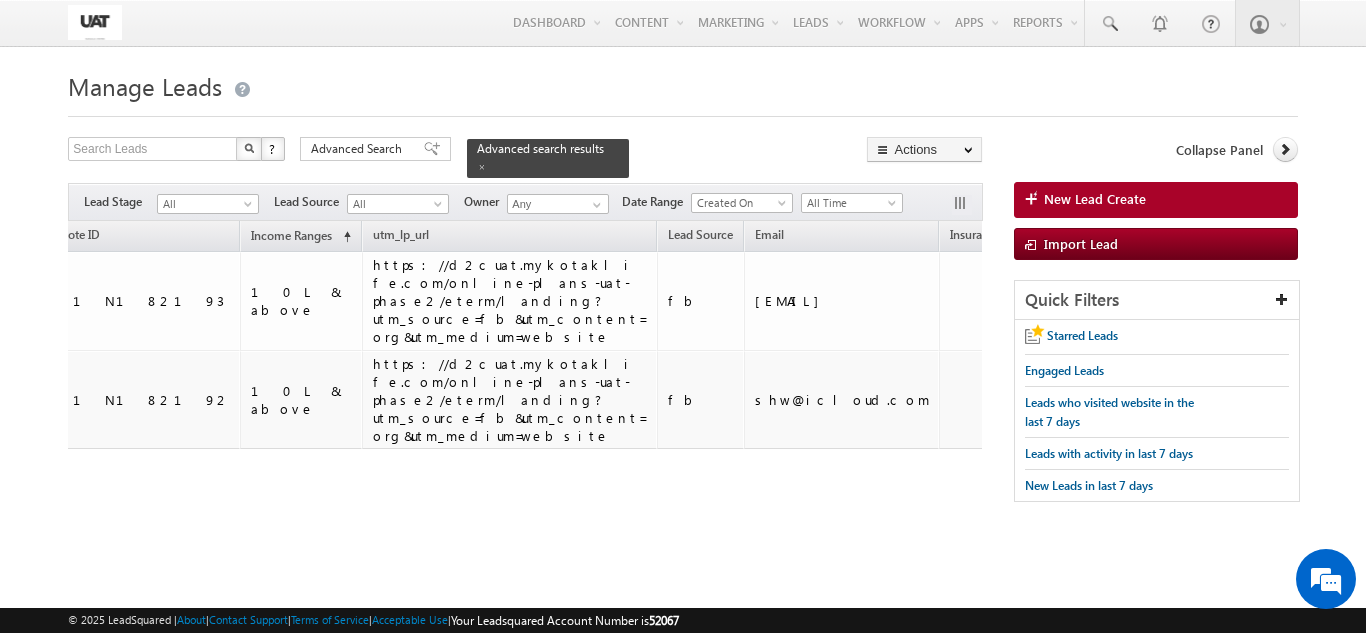 click on "Search Leads X ?   2 results found
Advanced Search
Advanced Search
Advanced search results
Actions Export Leads Reset all Filters
Actions Export Leads Bulk Update Send Email Add to List Add Activity Change Owner Change Stage Delete Merge Leads" at bounding box center [525, 157] 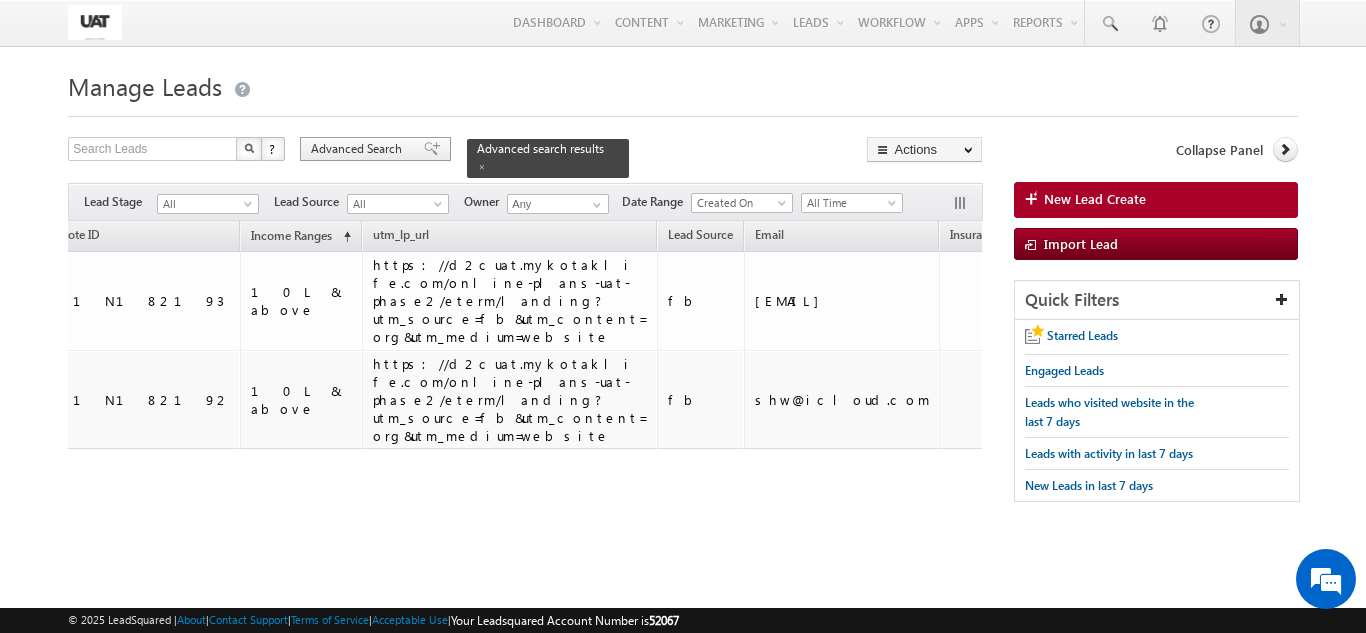 click on "Advanced Search" at bounding box center (359, 149) 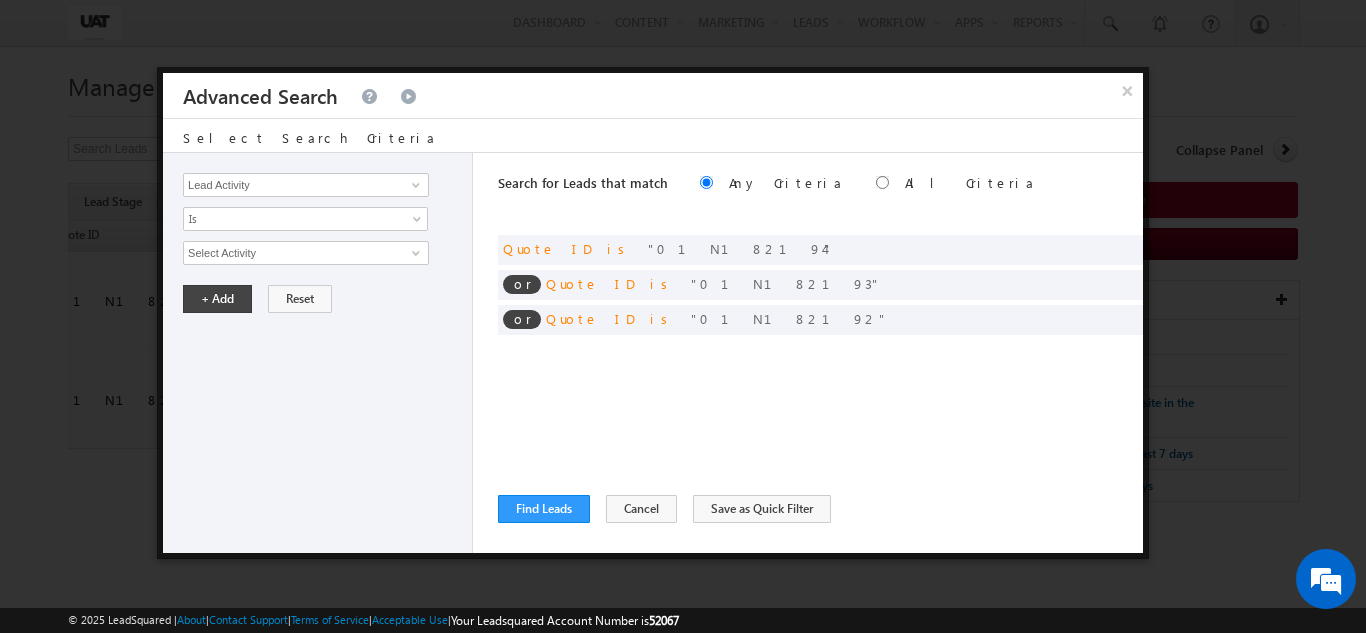 scroll, scrollTop: 0, scrollLeft: 0, axis: both 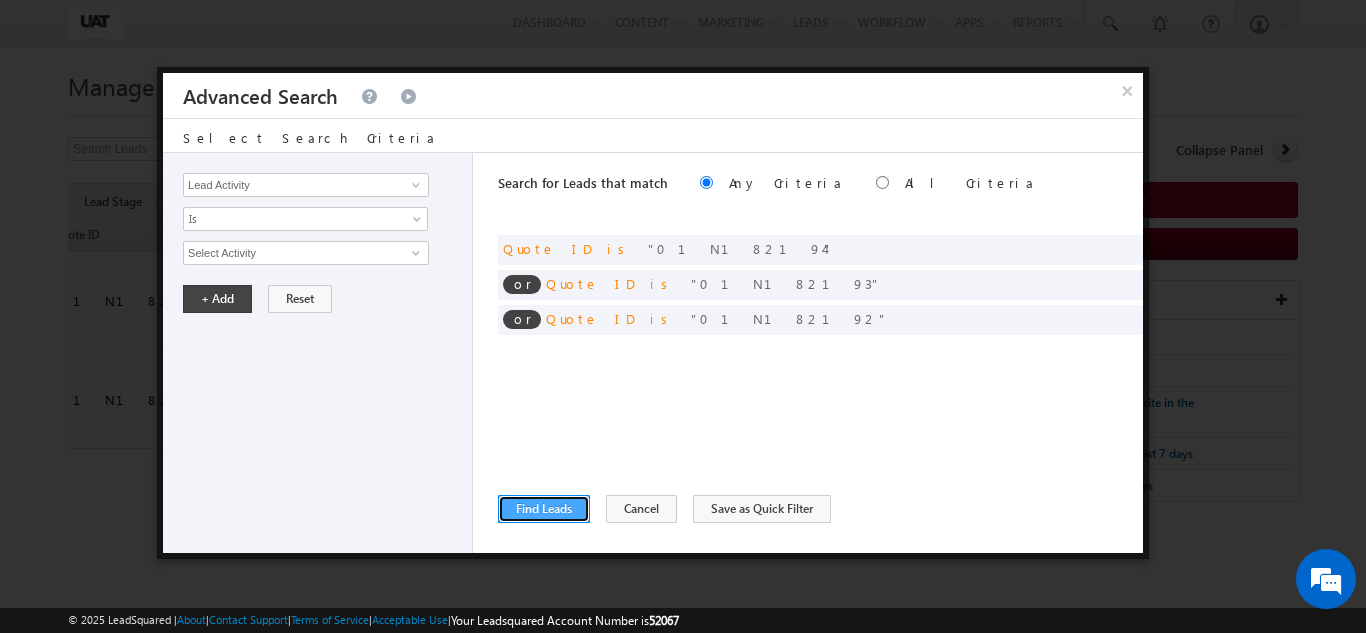 click on "Find Leads" at bounding box center [544, 509] 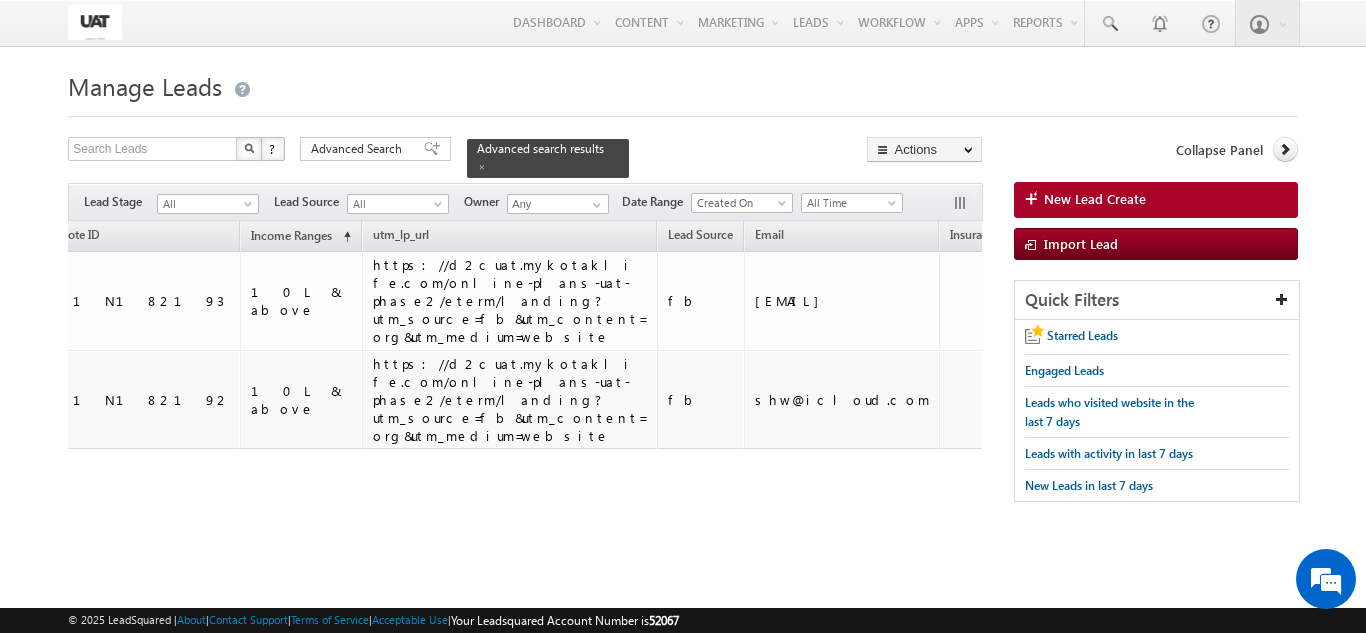 drag, startPoint x: 415, startPoint y: 508, endPoint x: 38, endPoint y: 462, distance: 379.796 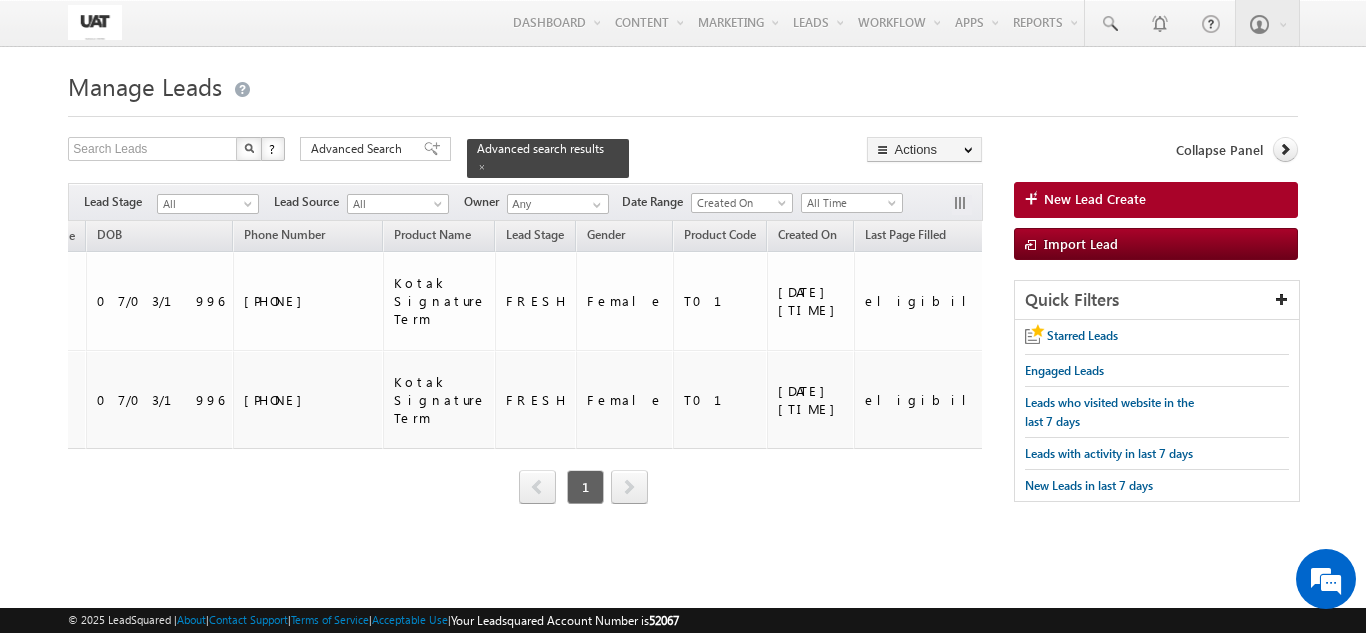 scroll, scrollTop: 0, scrollLeft: 0, axis: both 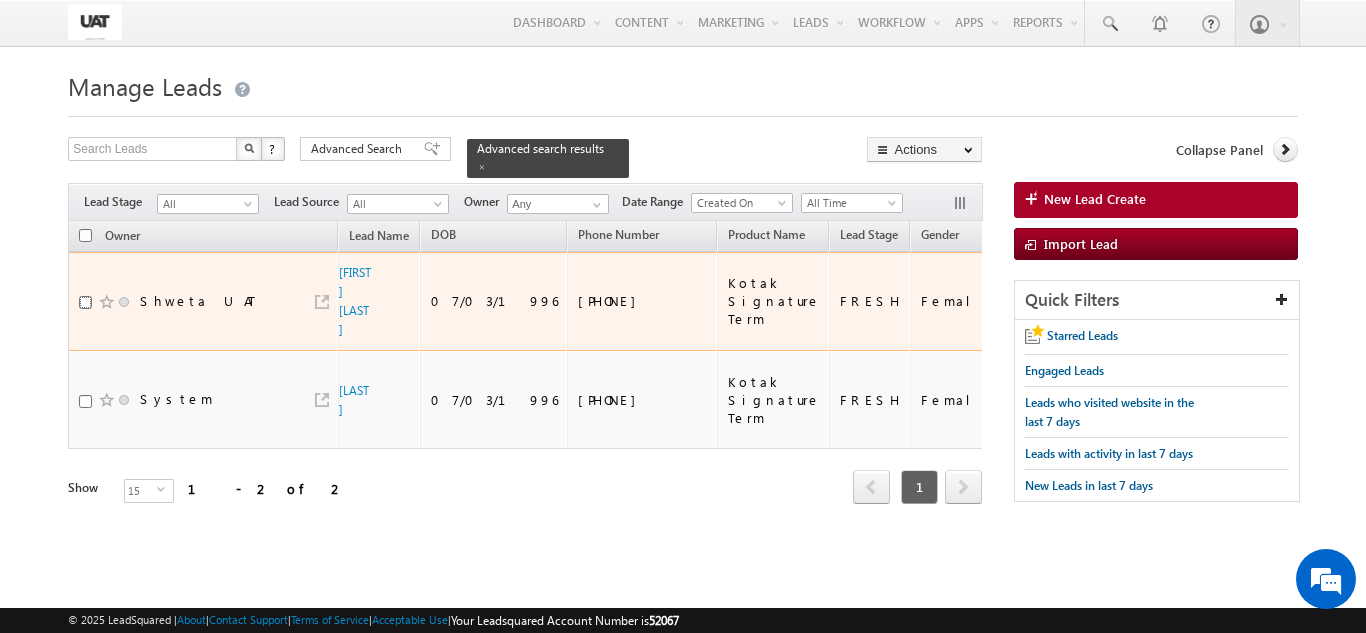 click at bounding box center (85, 302) 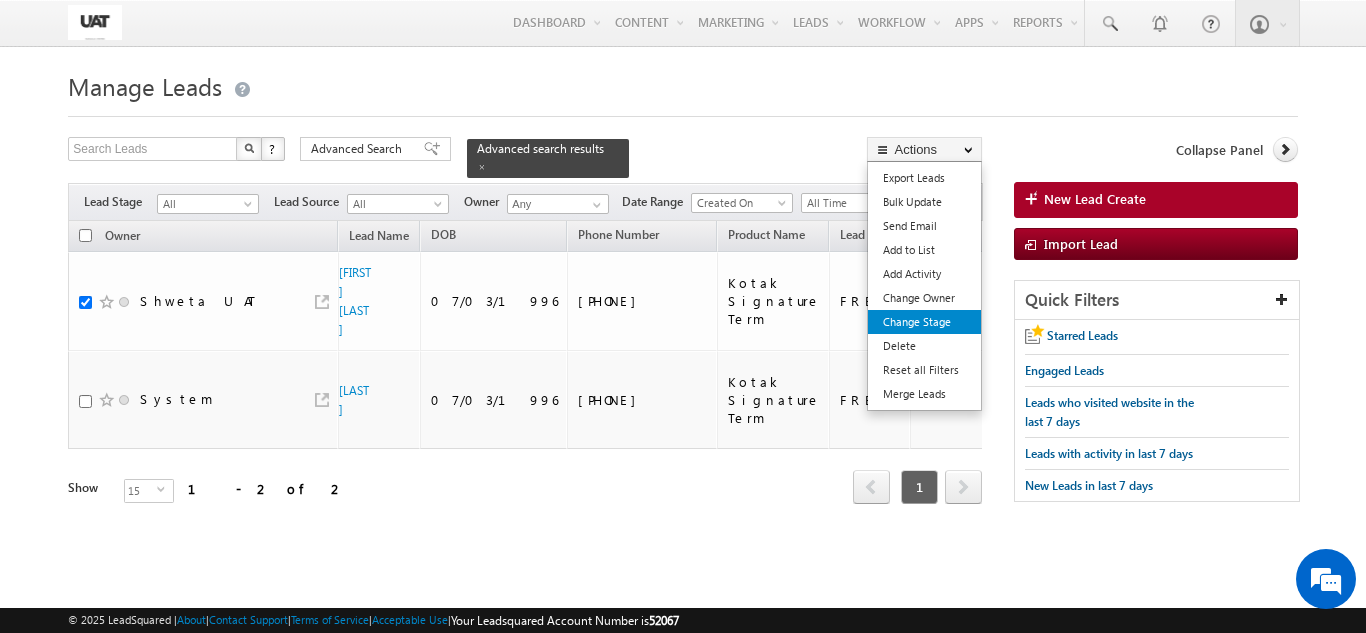 click on "Change Stage" at bounding box center (924, 322) 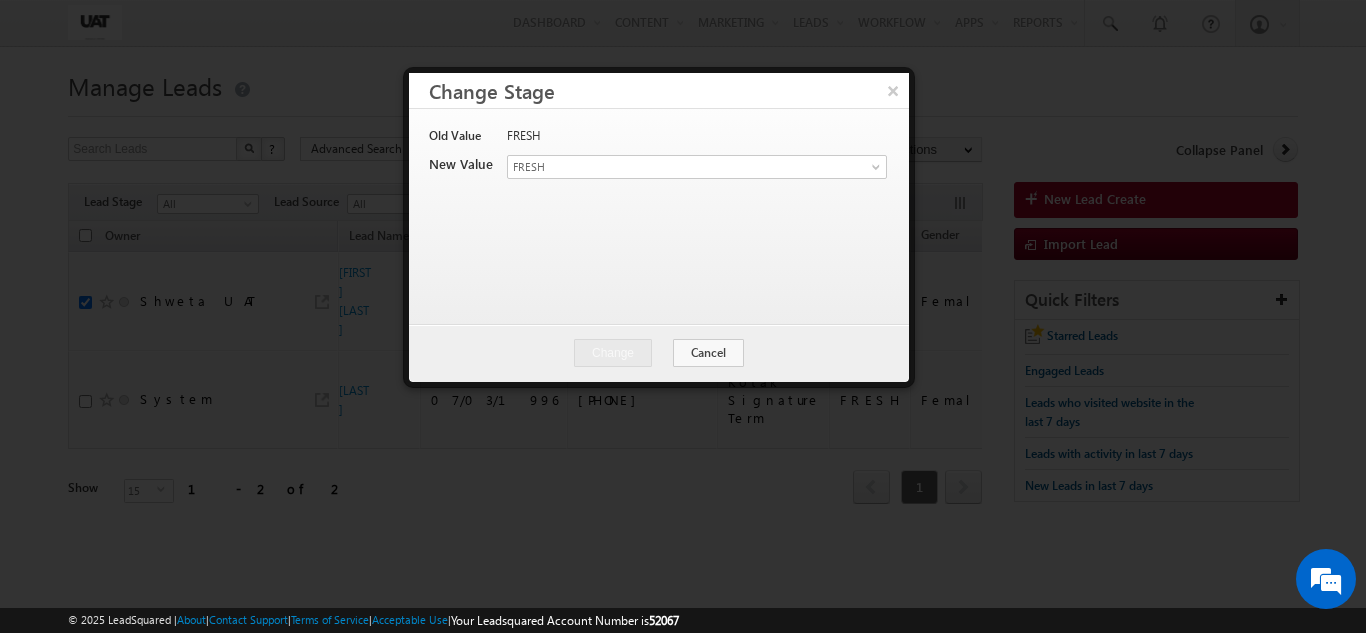 click on "FRESH" at bounding box center [696, 141] 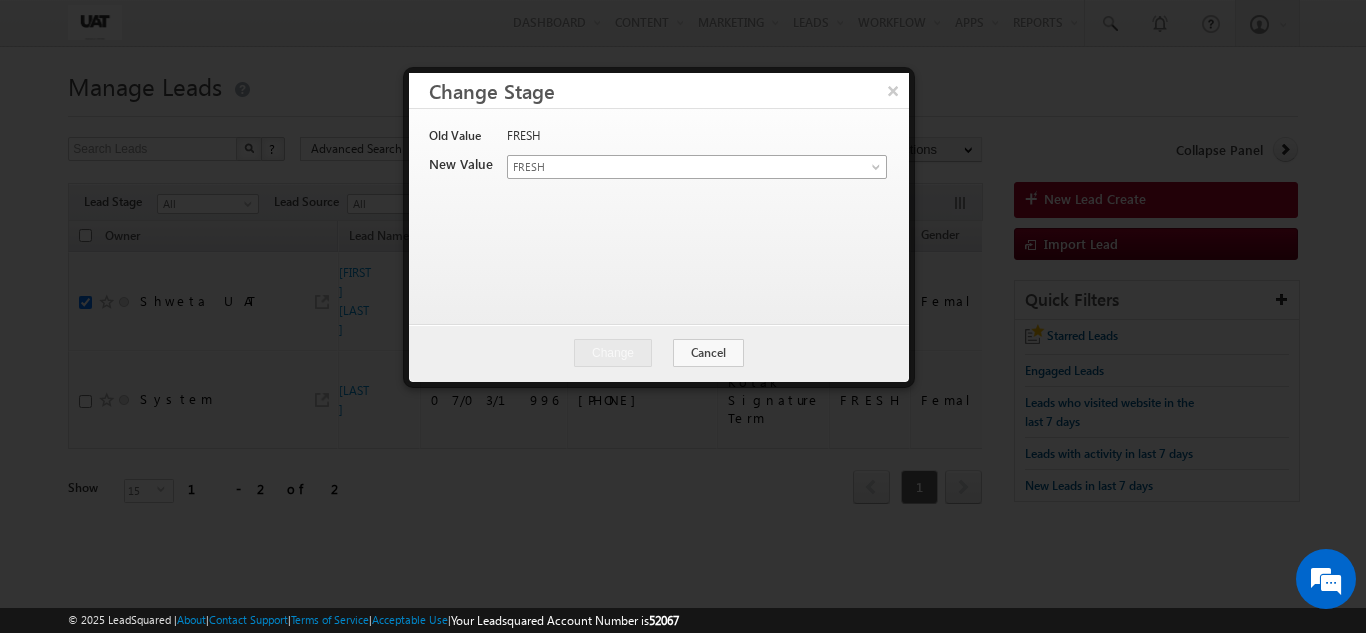 click on "FRESH" at bounding box center [673, 167] 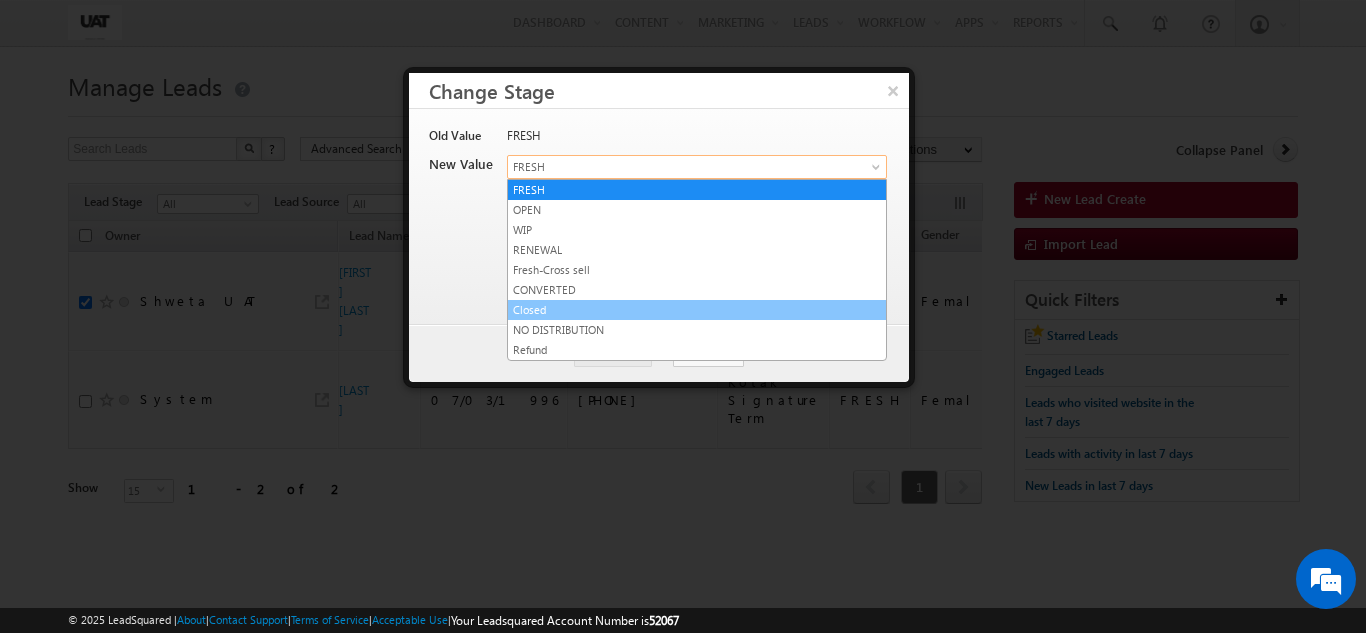 click on "Closed" at bounding box center (697, 310) 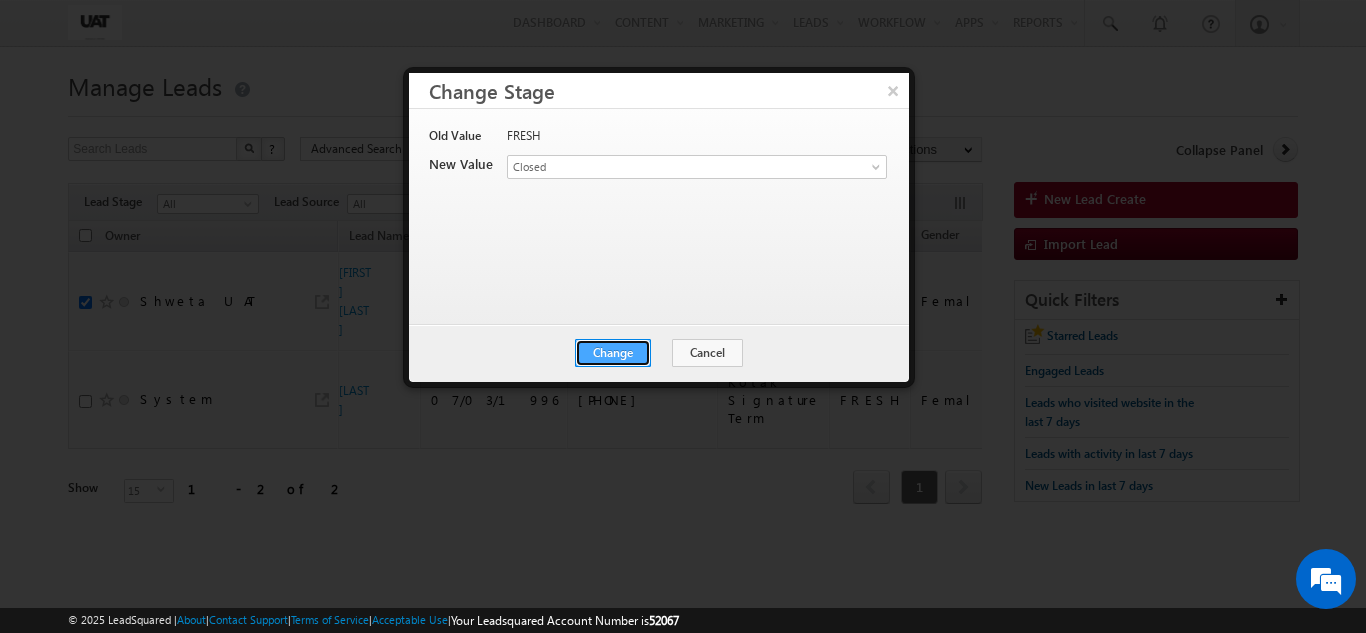 click on "Change" at bounding box center (613, 353) 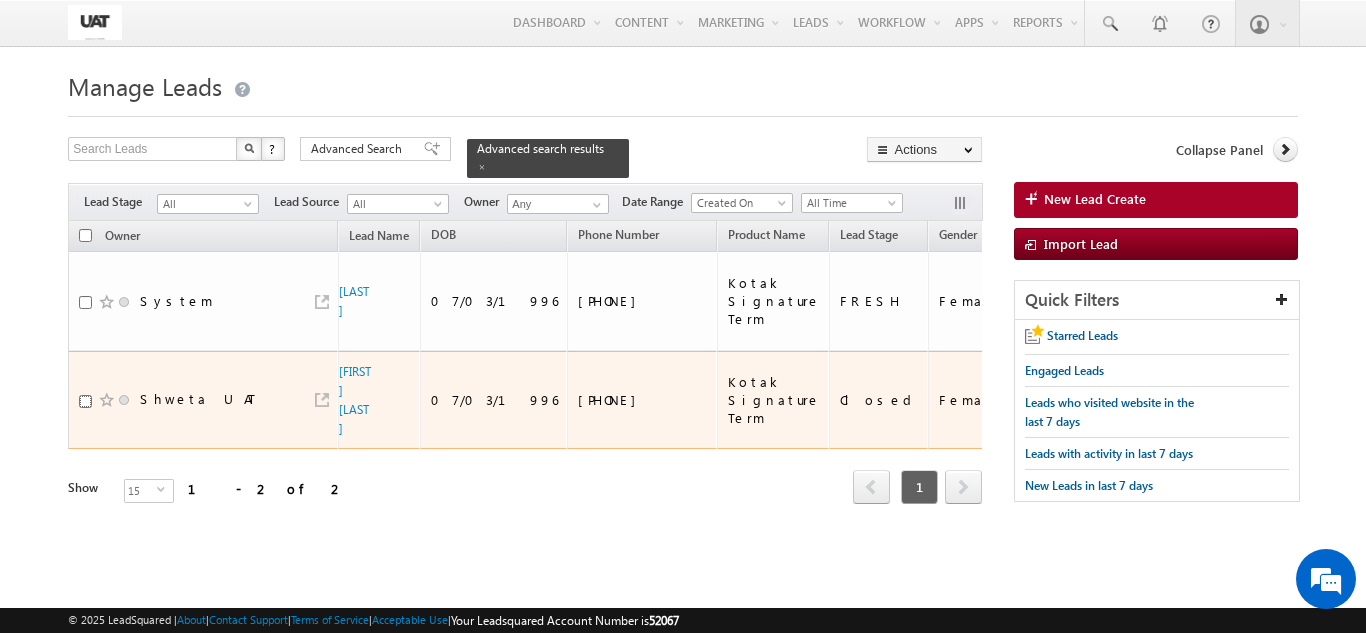 click at bounding box center [85, 401] 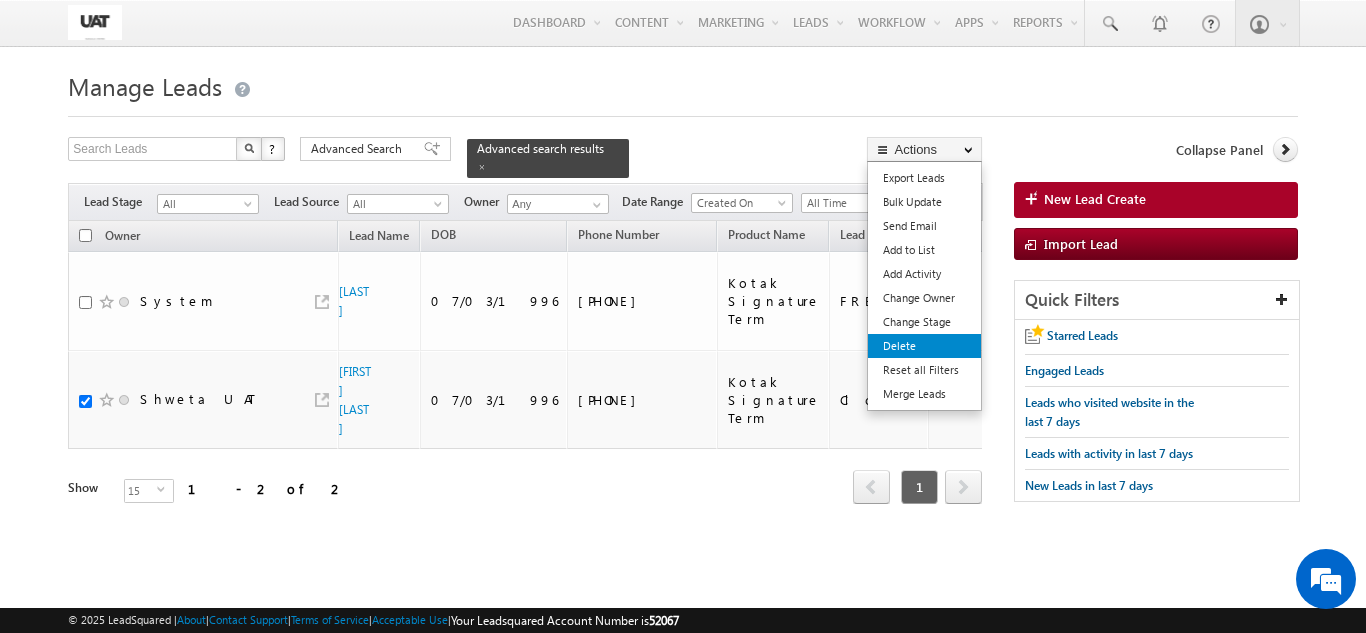 click on "Delete" at bounding box center (924, 346) 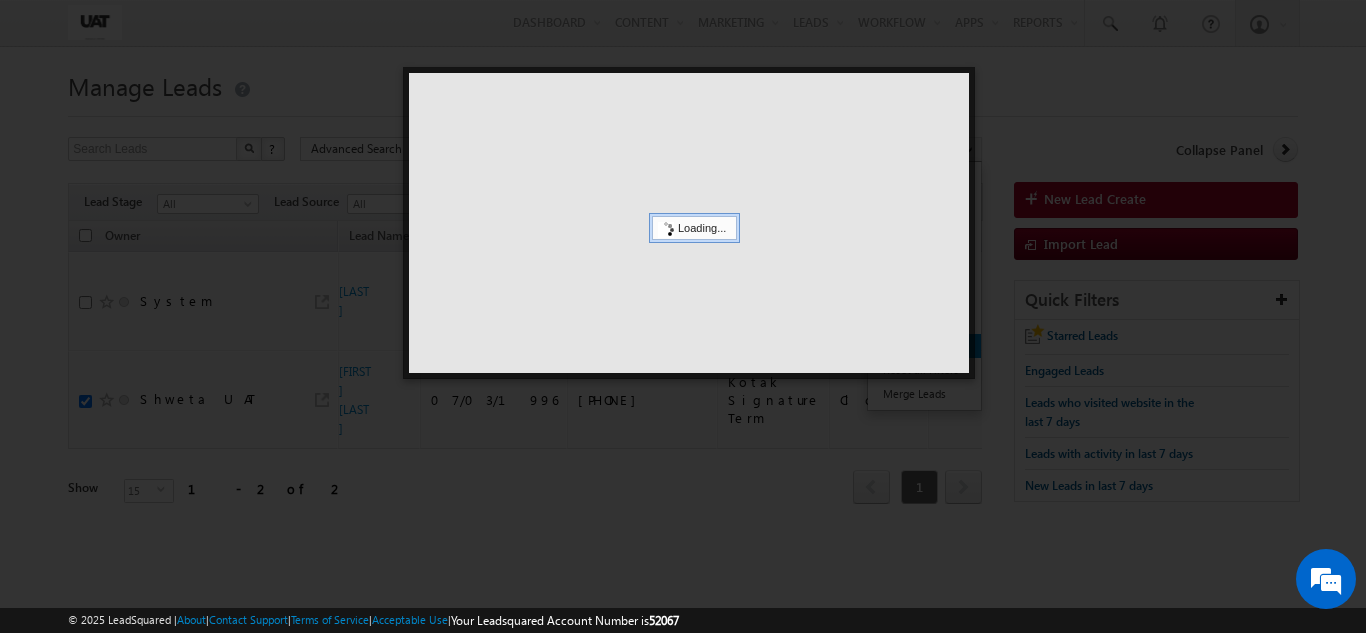 click at bounding box center (689, 223) 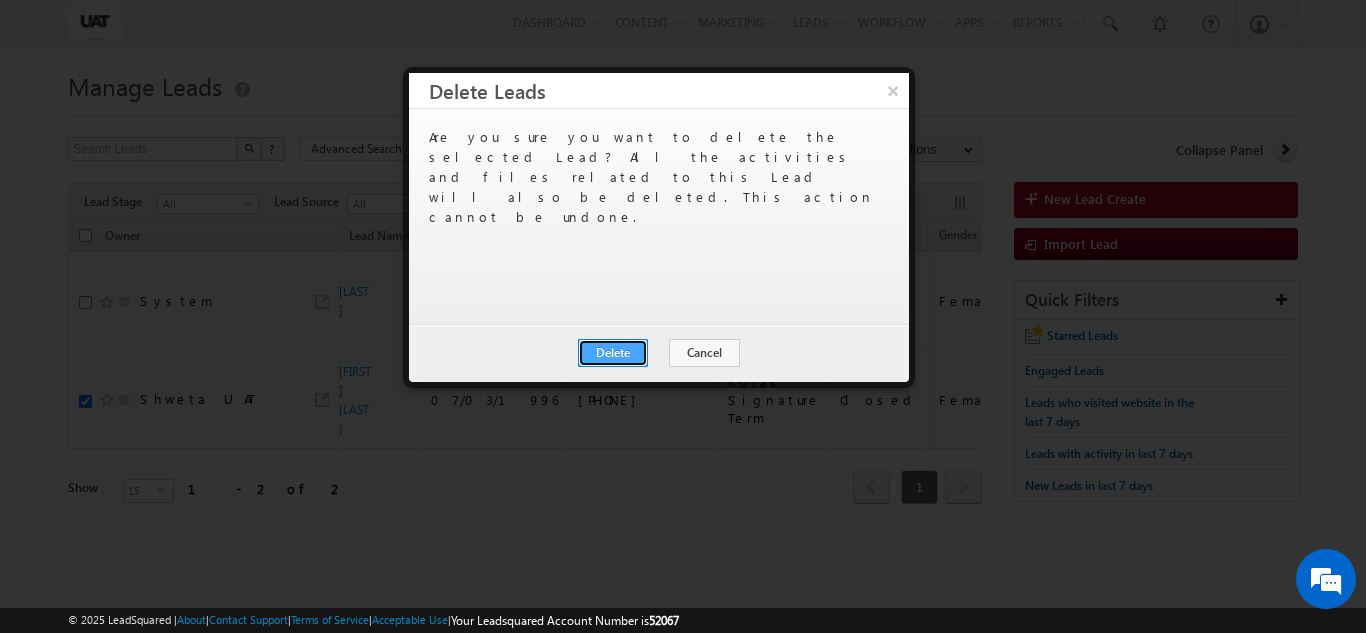 click on "Delete" at bounding box center (613, 353) 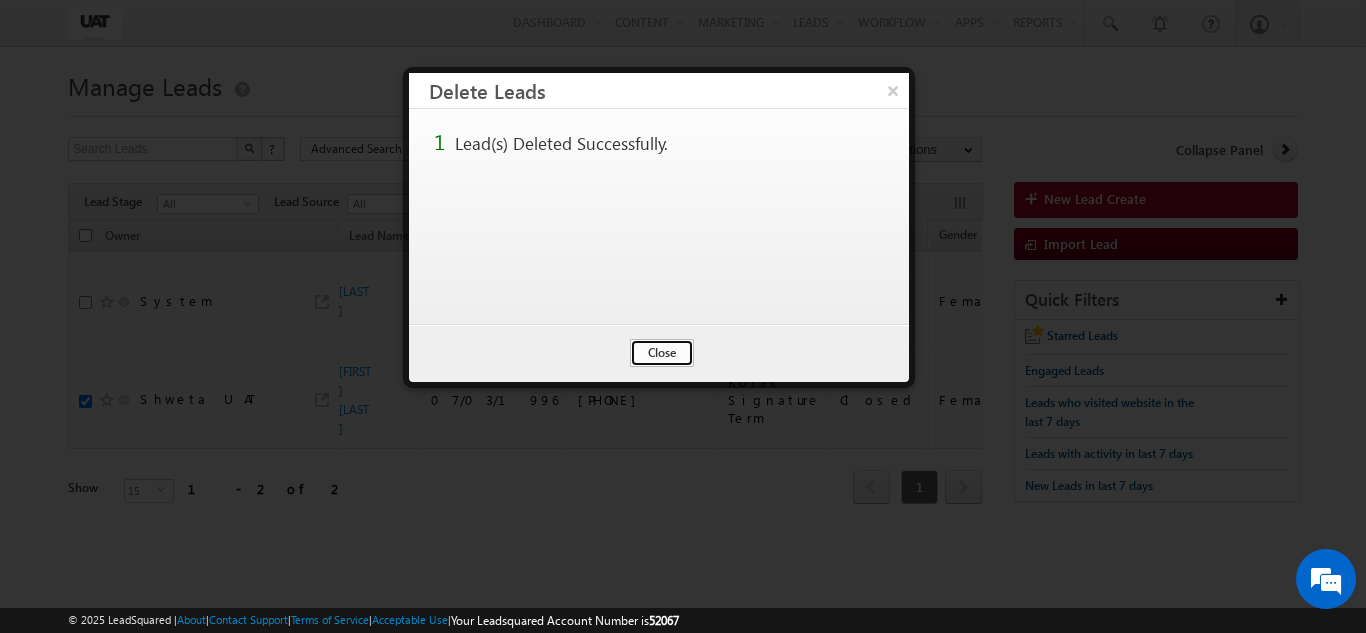 click on "Close" at bounding box center [662, 353] 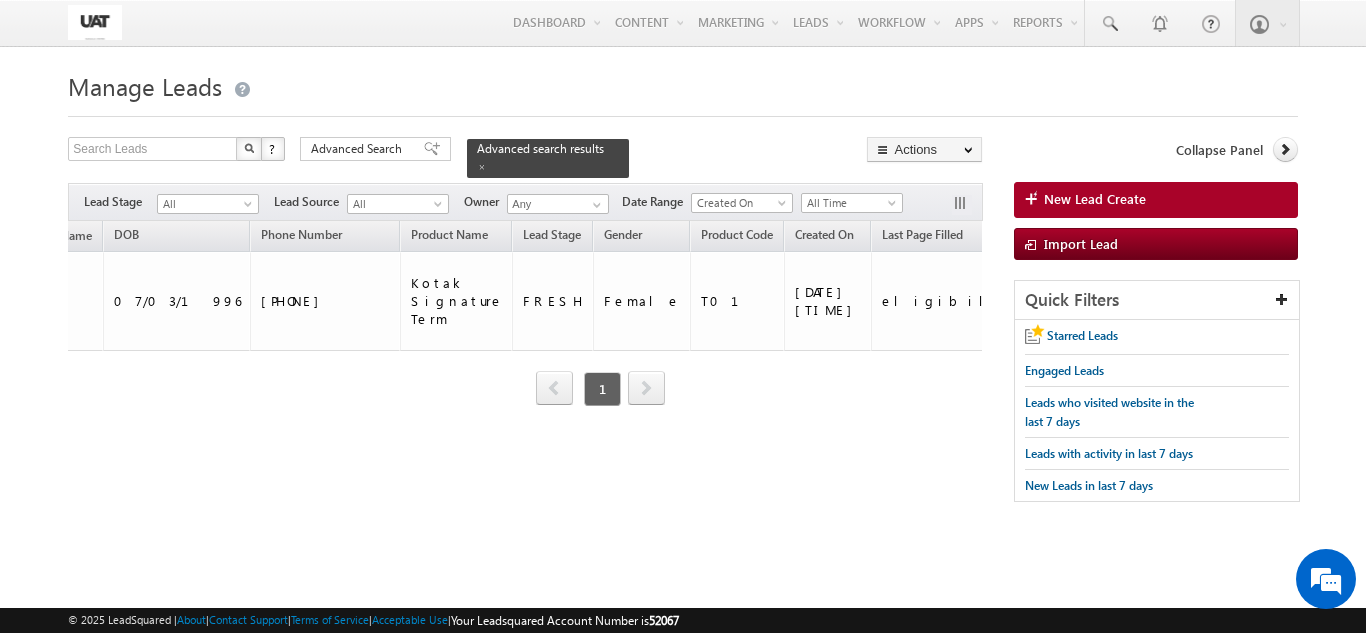 scroll, scrollTop: 0, scrollLeft: 360, axis: horizontal 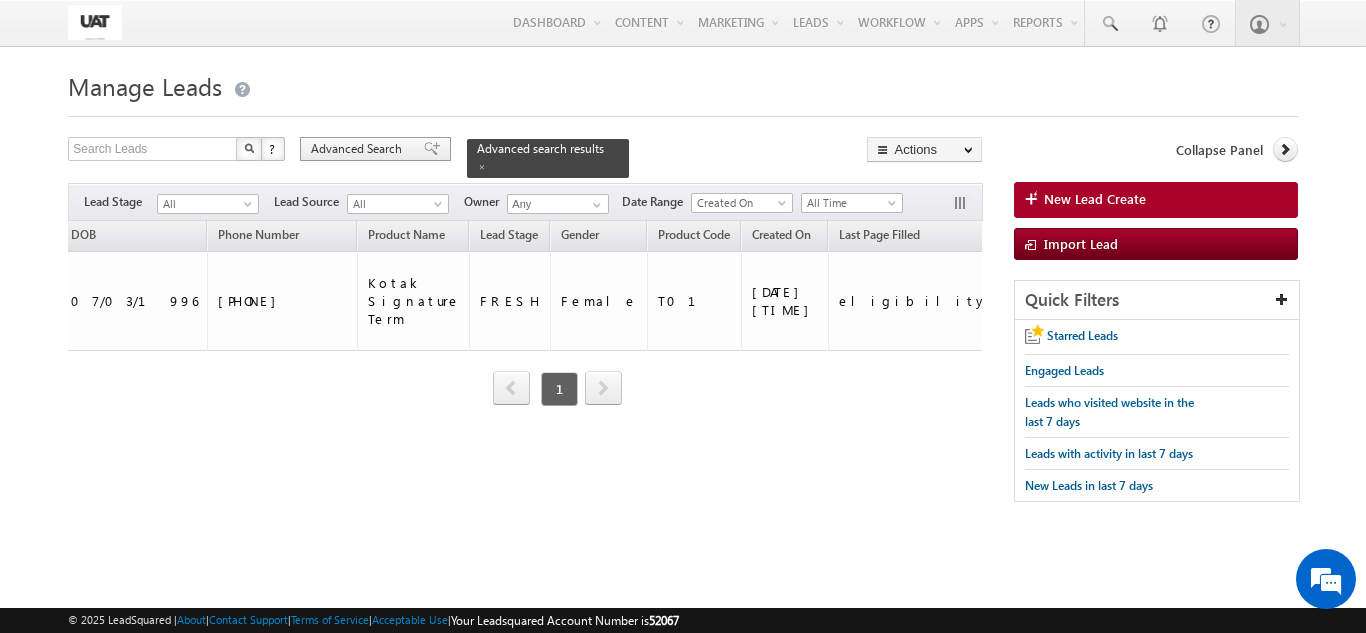 click on "Advanced Search" at bounding box center (359, 149) 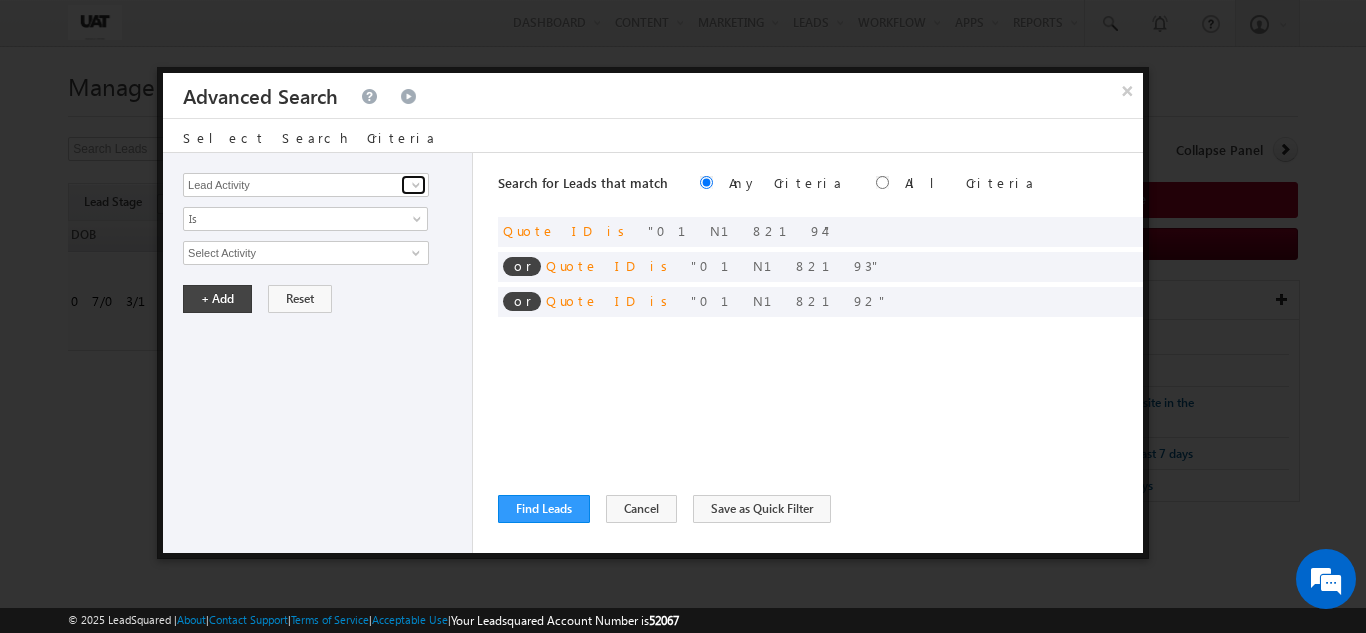 click at bounding box center (416, 185) 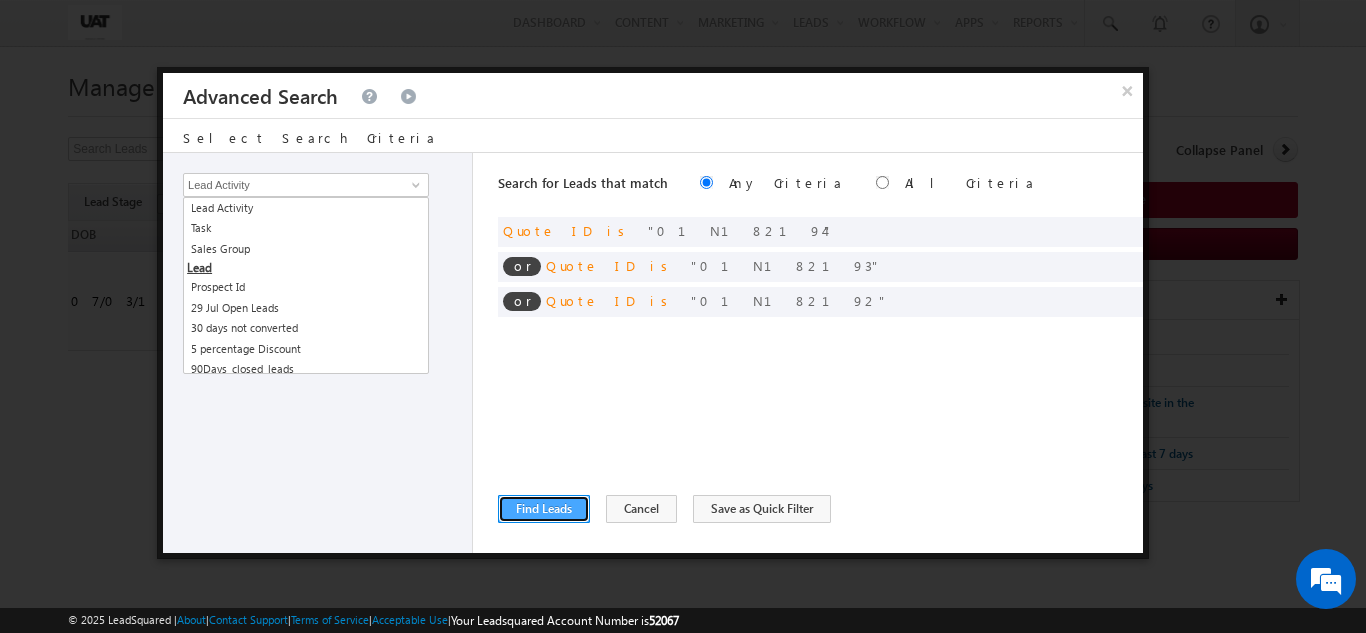 click on "Find Leads" at bounding box center (544, 509) 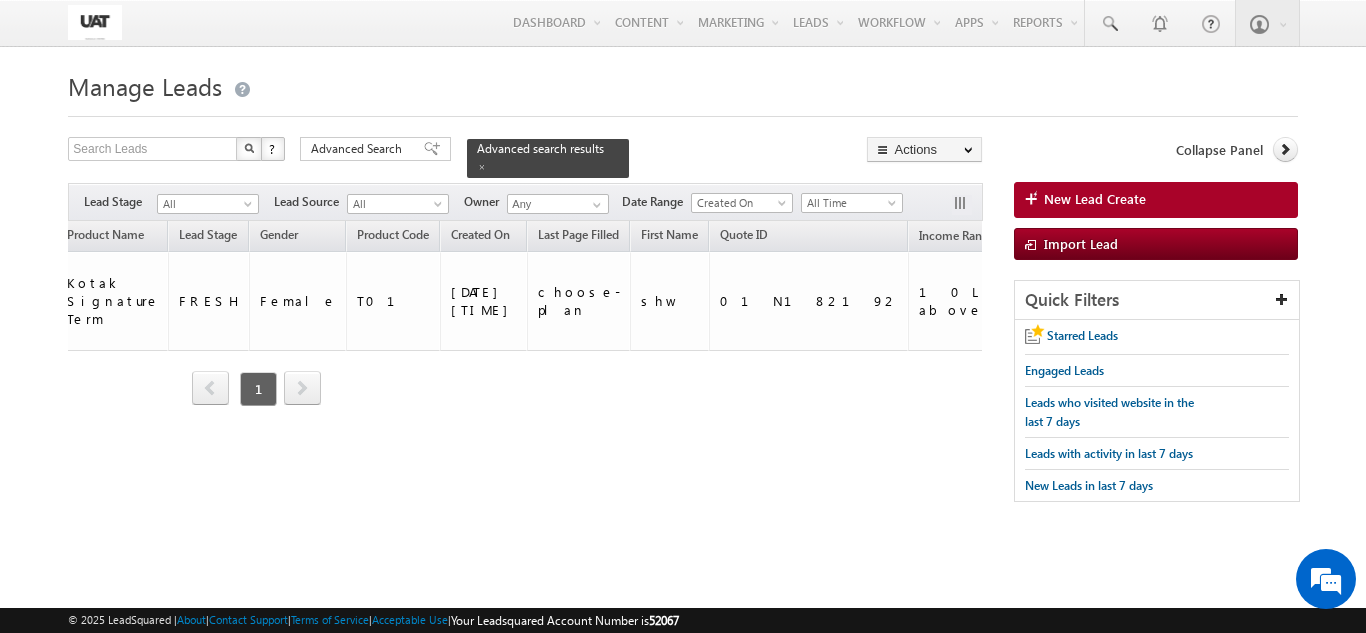 scroll, scrollTop: 0, scrollLeft: 746, axis: horizontal 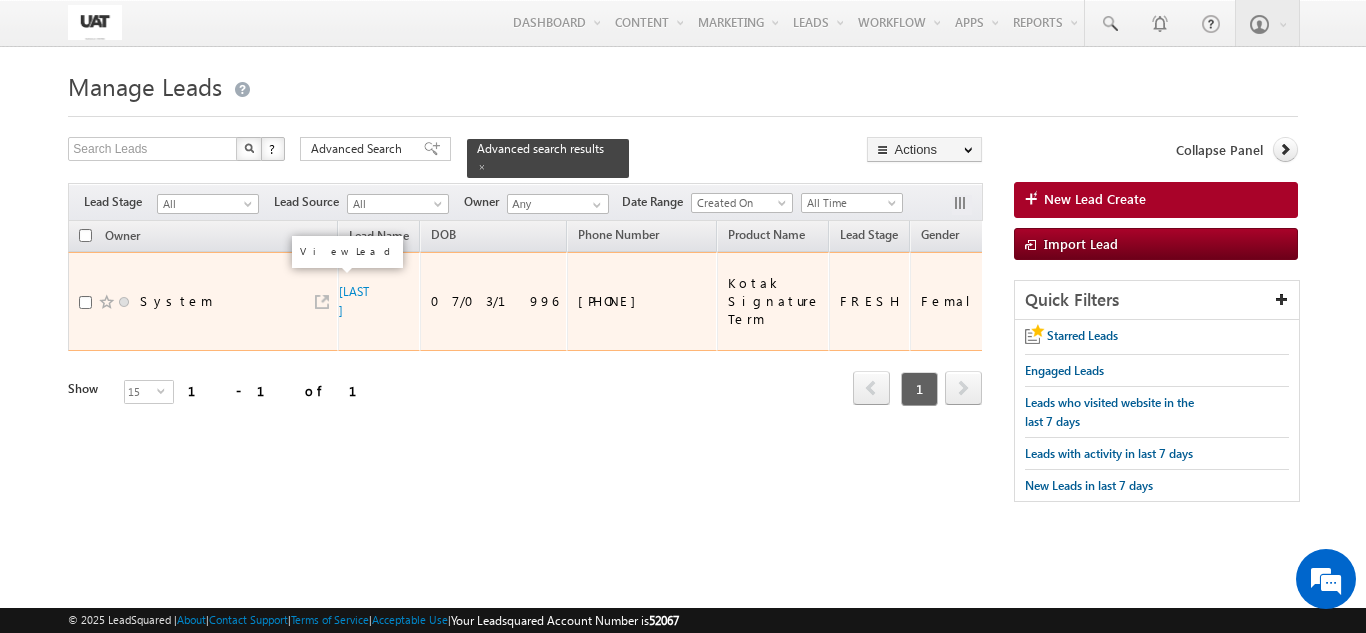 click at bounding box center (322, 302) 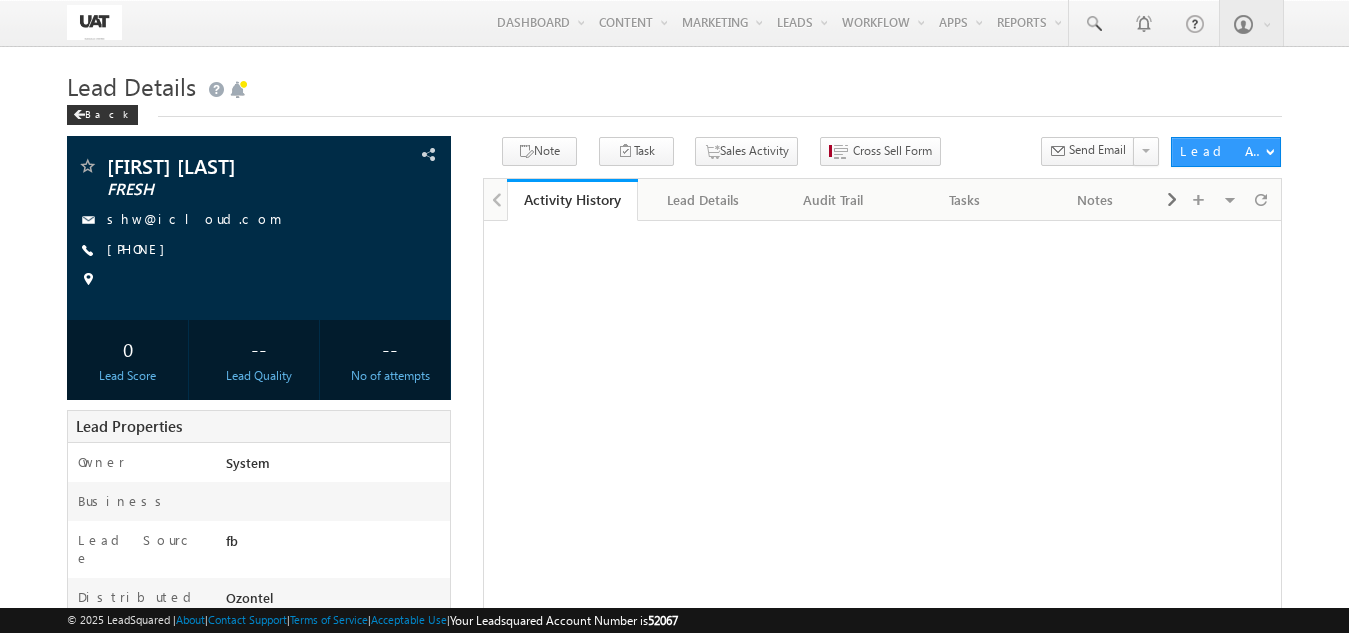 scroll, scrollTop: 0, scrollLeft: 0, axis: both 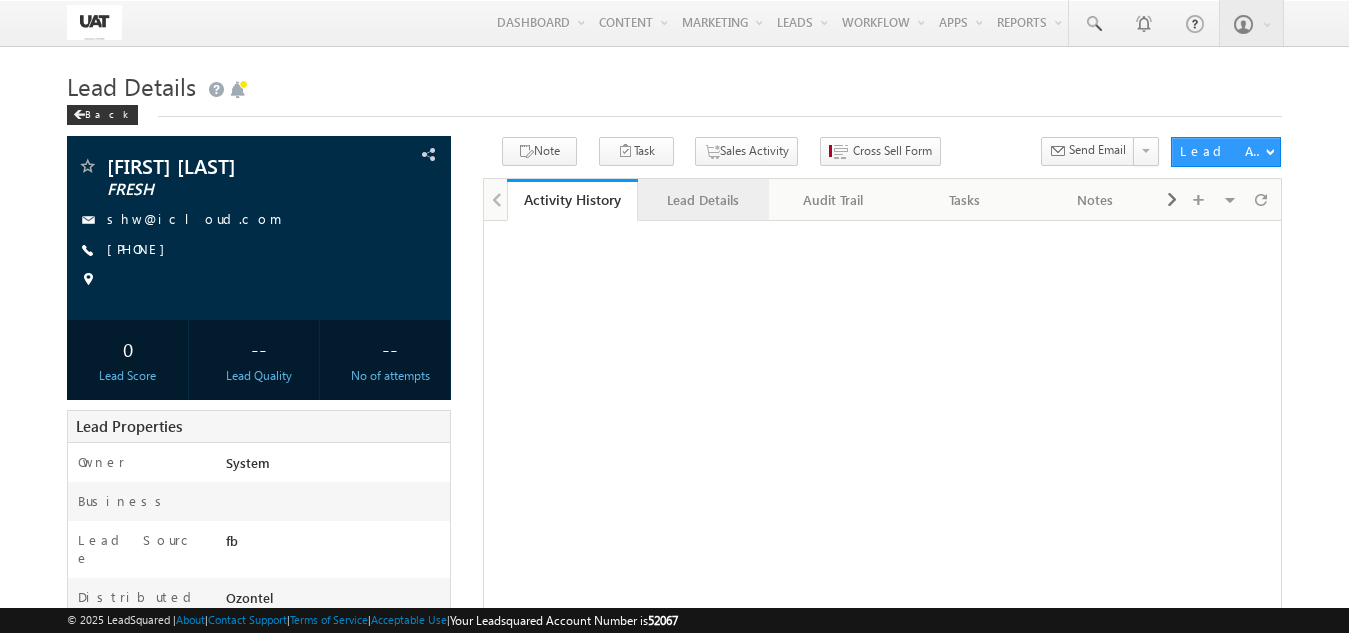 click on "Lead Details" at bounding box center (702, 200) 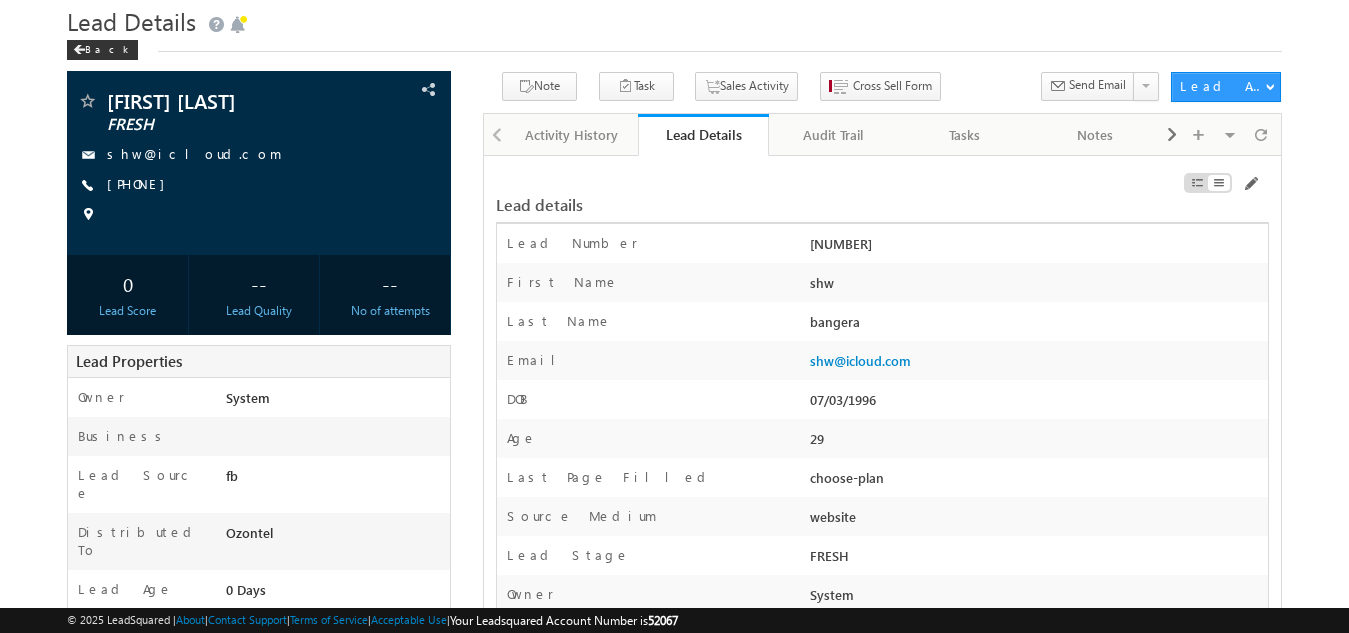 scroll, scrollTop: 100, scrollLeft: 0, axis: vertical 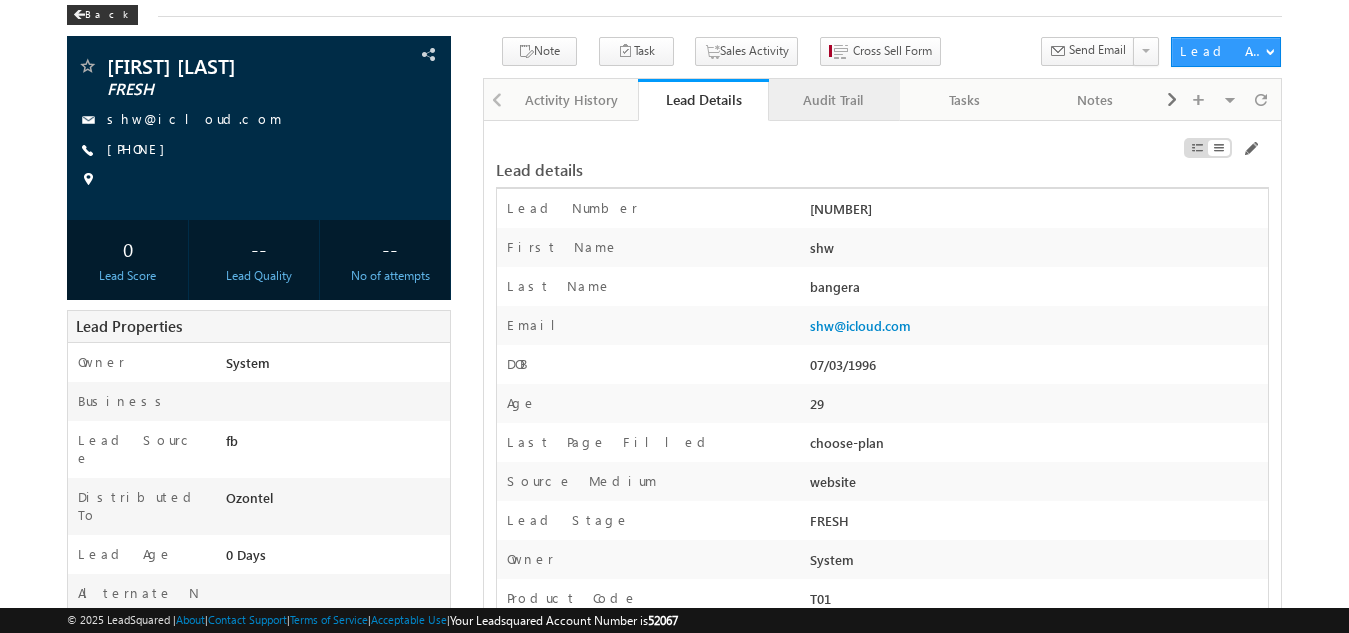 click on "Audit Trail" at bounding box center [833, 100] 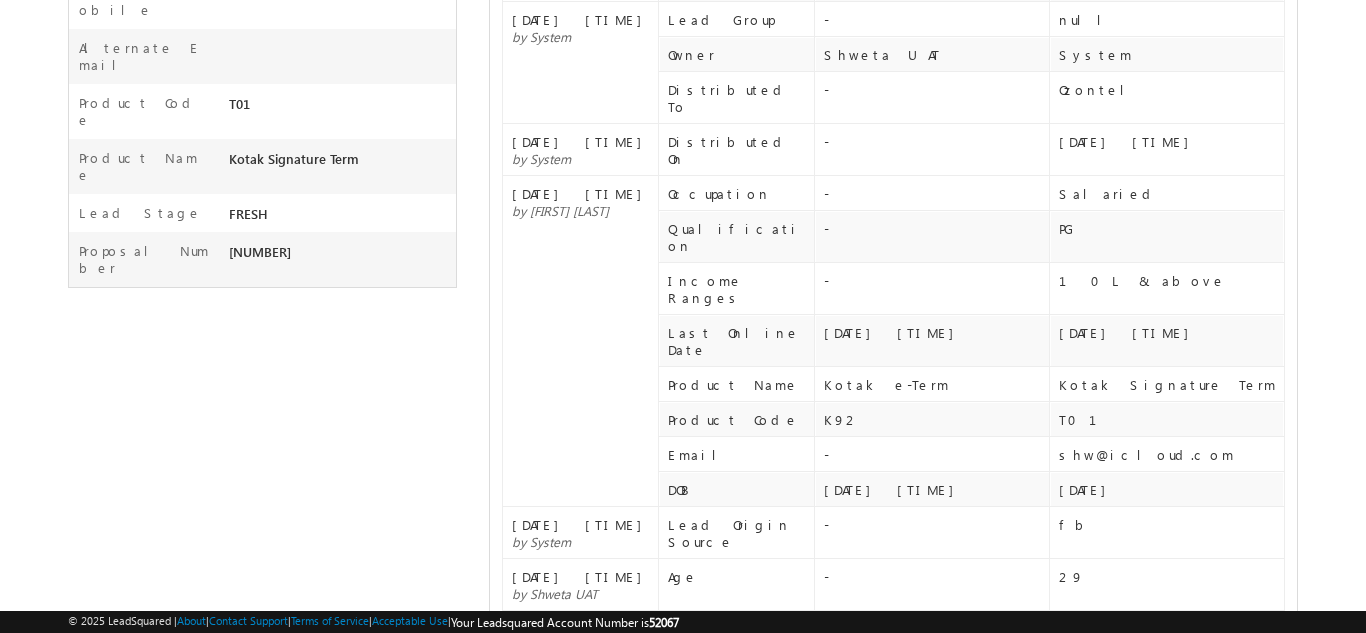 scroll, scrollTop: 770, scrollLeft: 0, axis: vertical 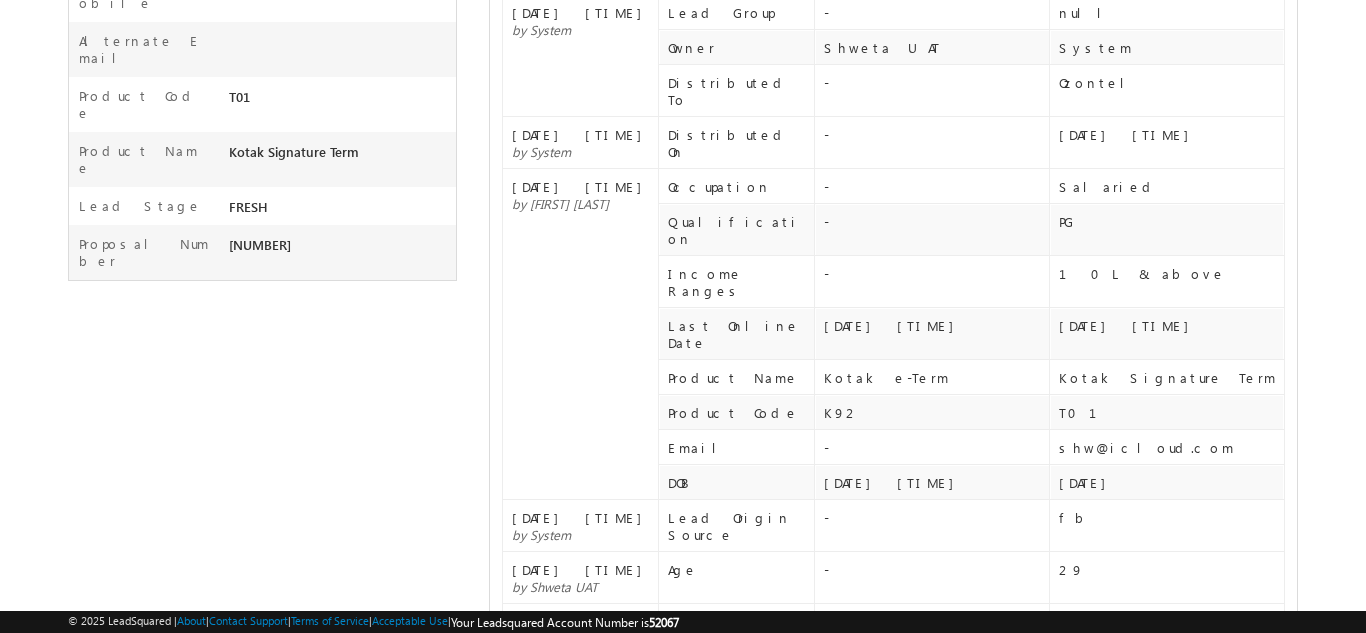 click on "Show More" at bounding box center [893, 691] 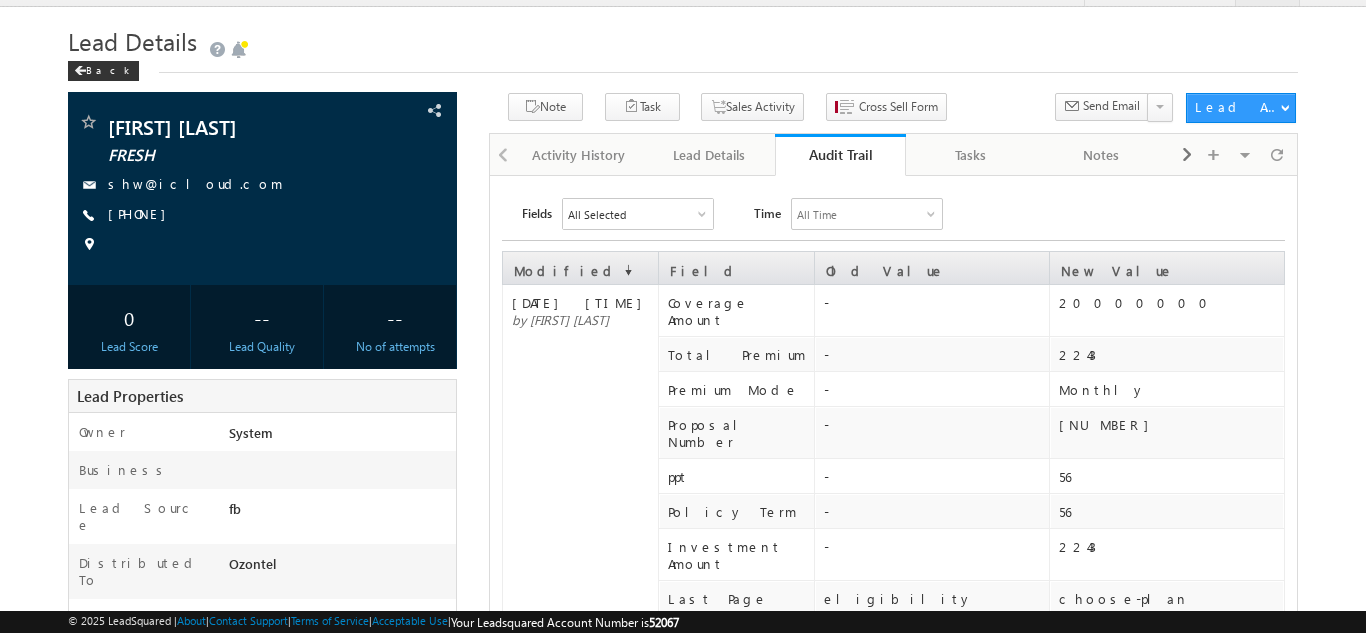 scroll, scrollTop: 0, scrollLeft: 0, axis: both 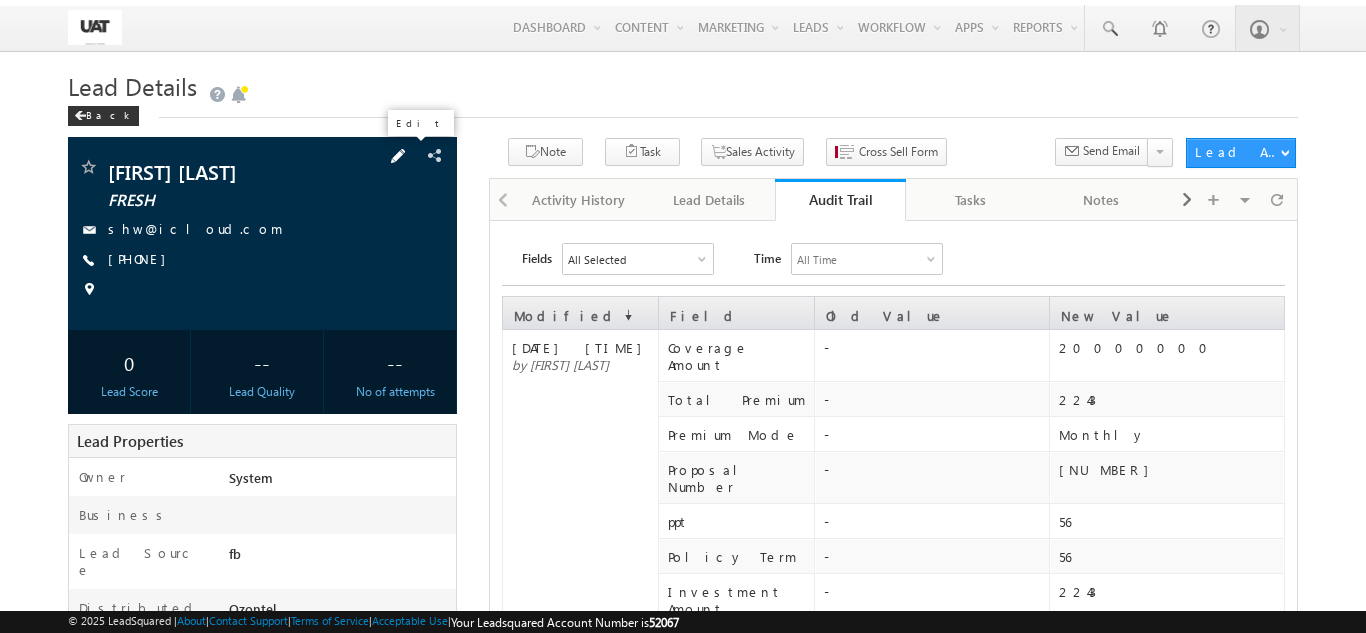 click at bounding box center [398, 156] 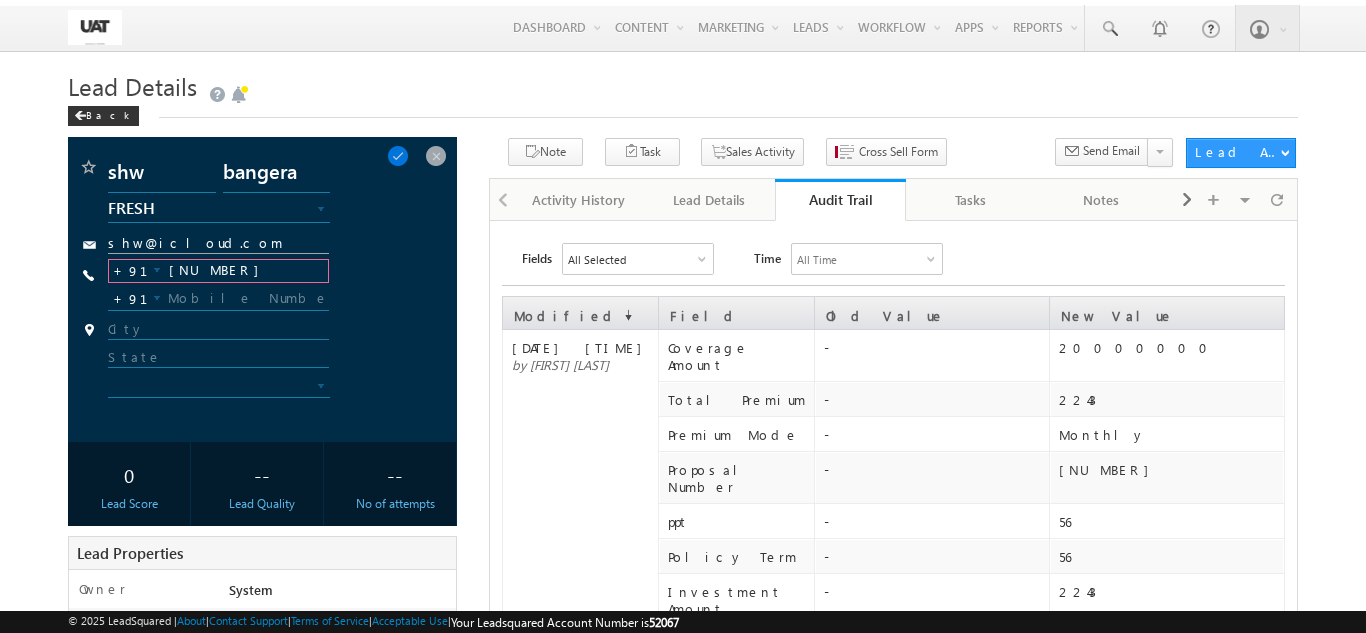 drag, startPoint x: 256, startPoint y: 270, endPoint x: 137, endPoint y: 252, distance: 120.353645 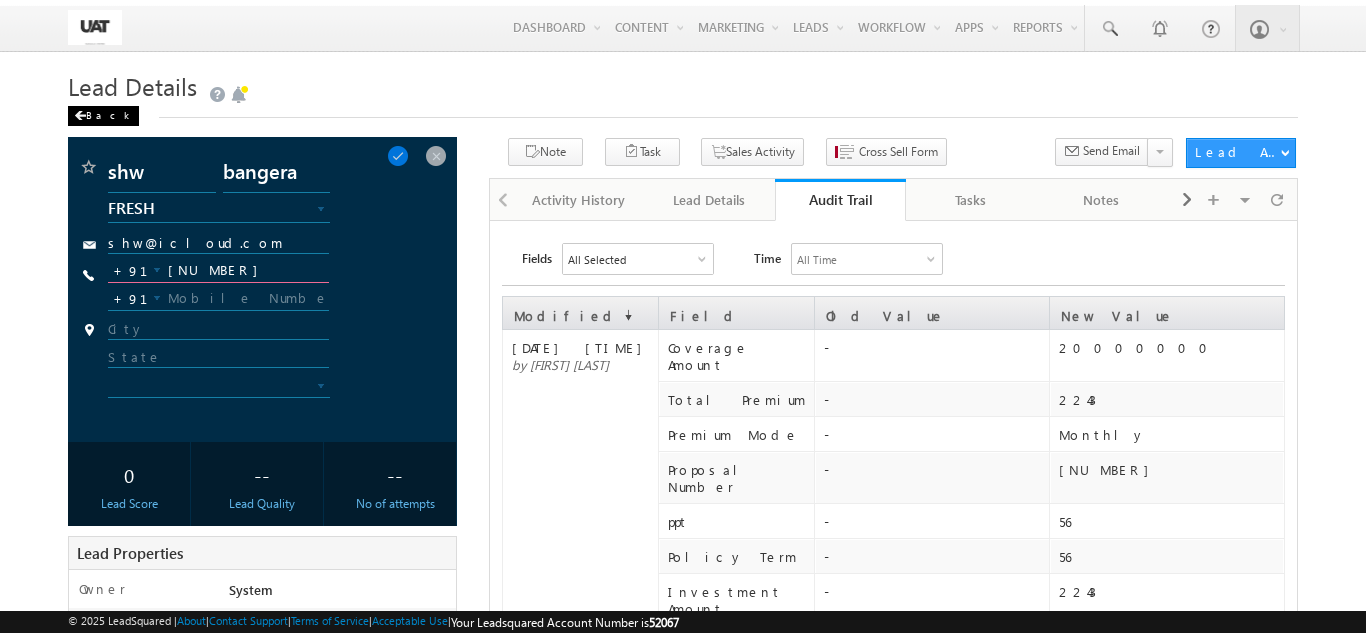 click on "Back" at bounding box center [103, 116] 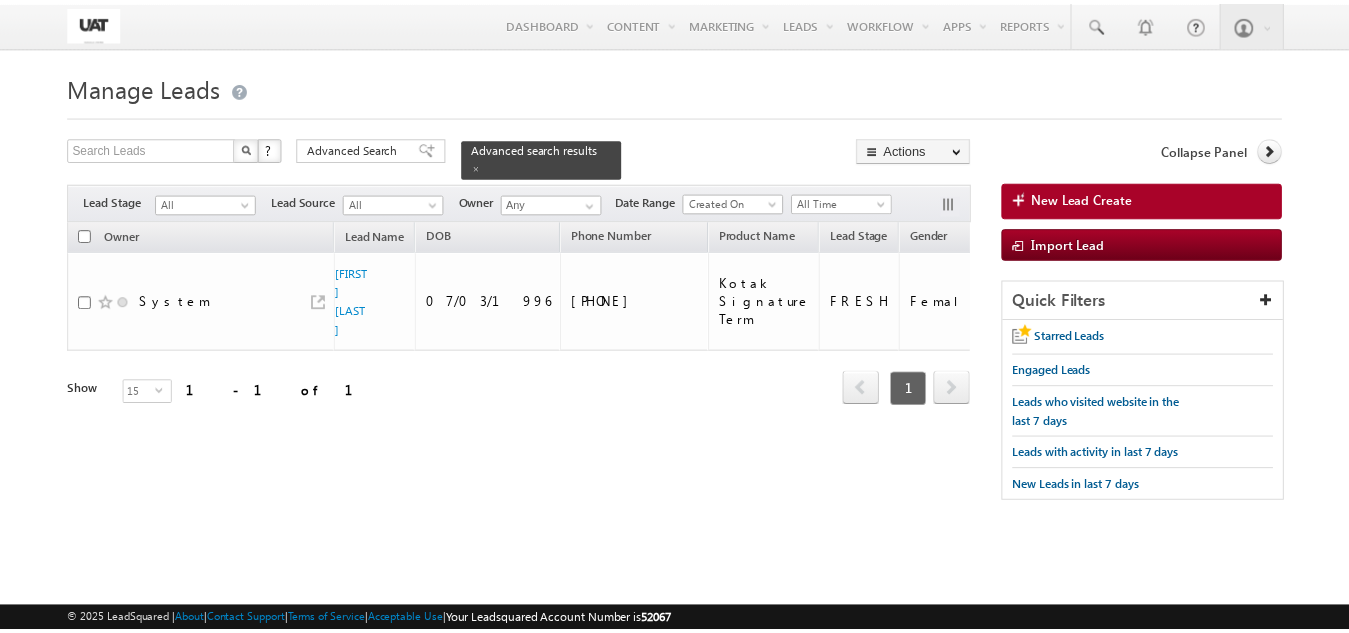 scroll, scrollTop: 0, scrollLeft: 0, axis: both 